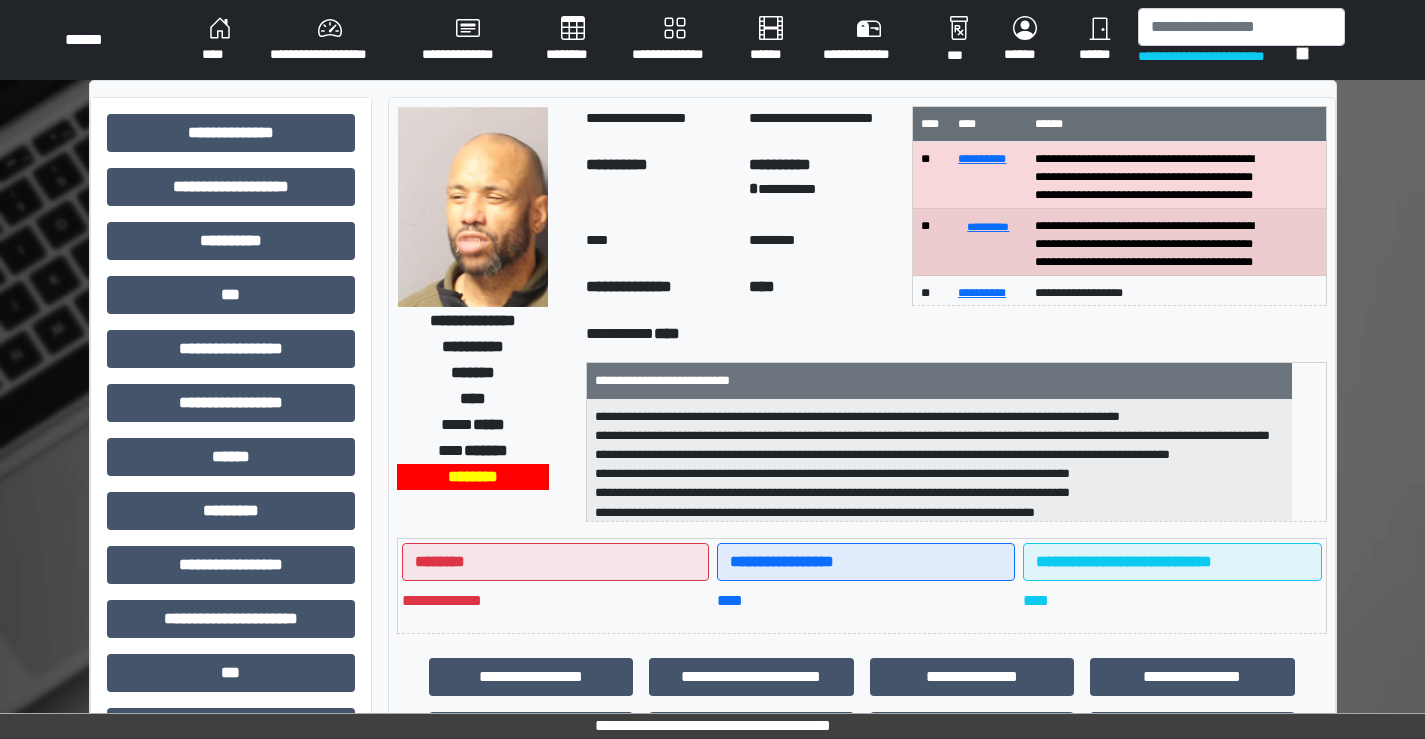 scroll, scrollTop: 0, scrollLeft: 0, axis: both 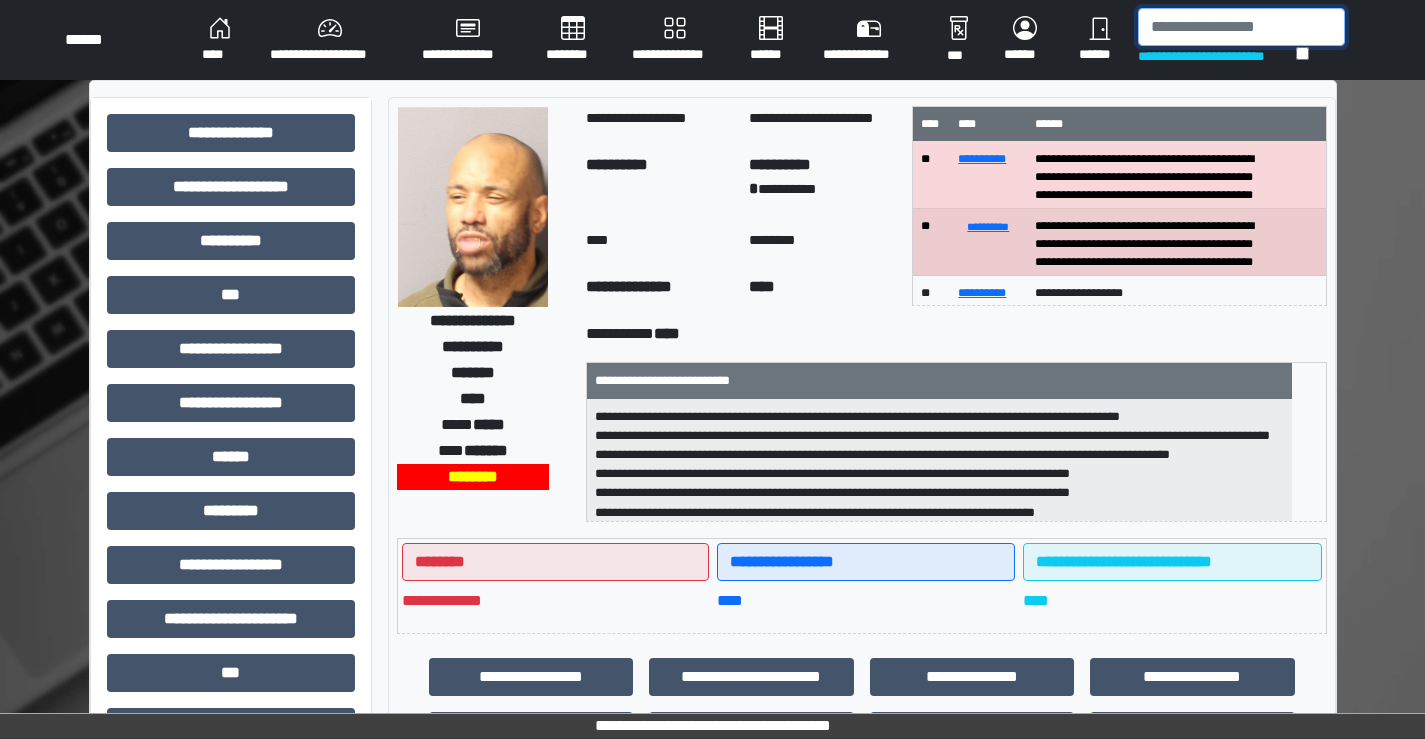 click at bounding box center [1241, 27] 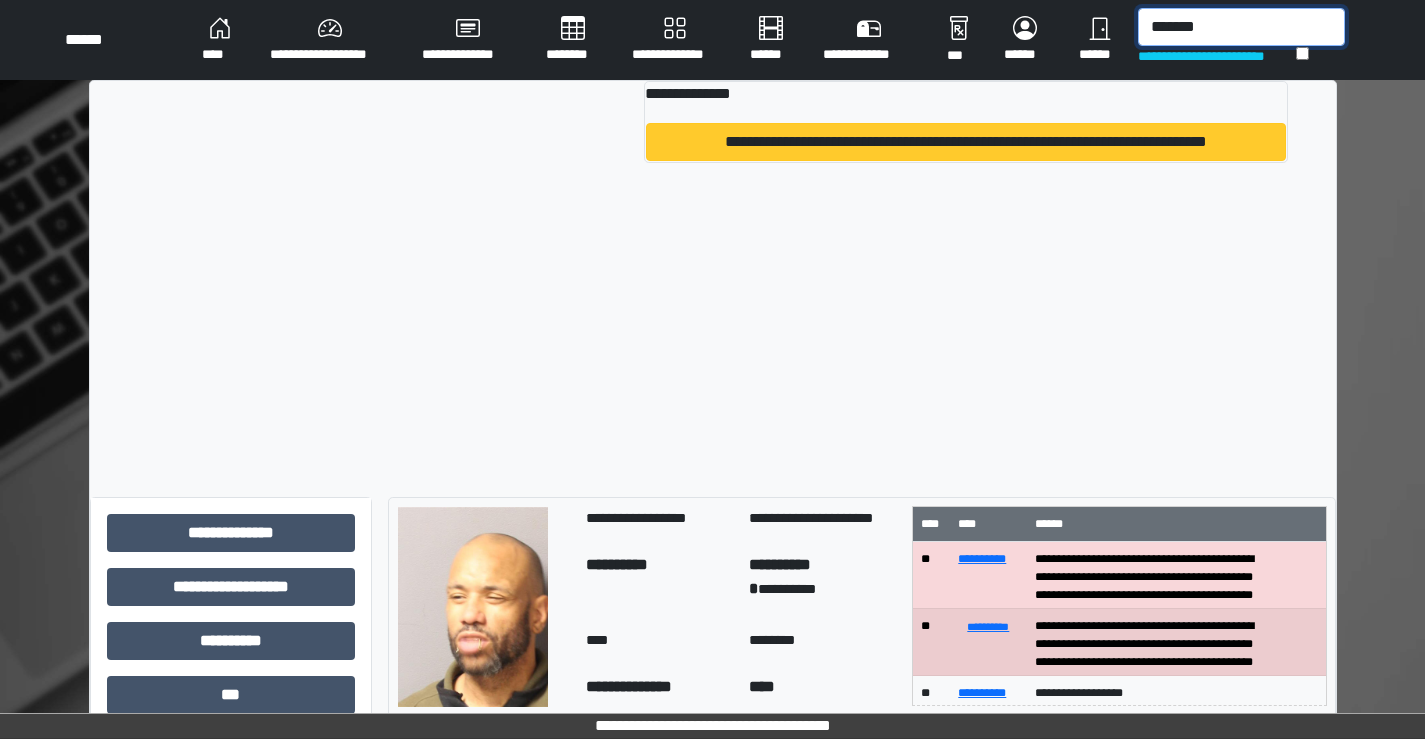 type on "*******" 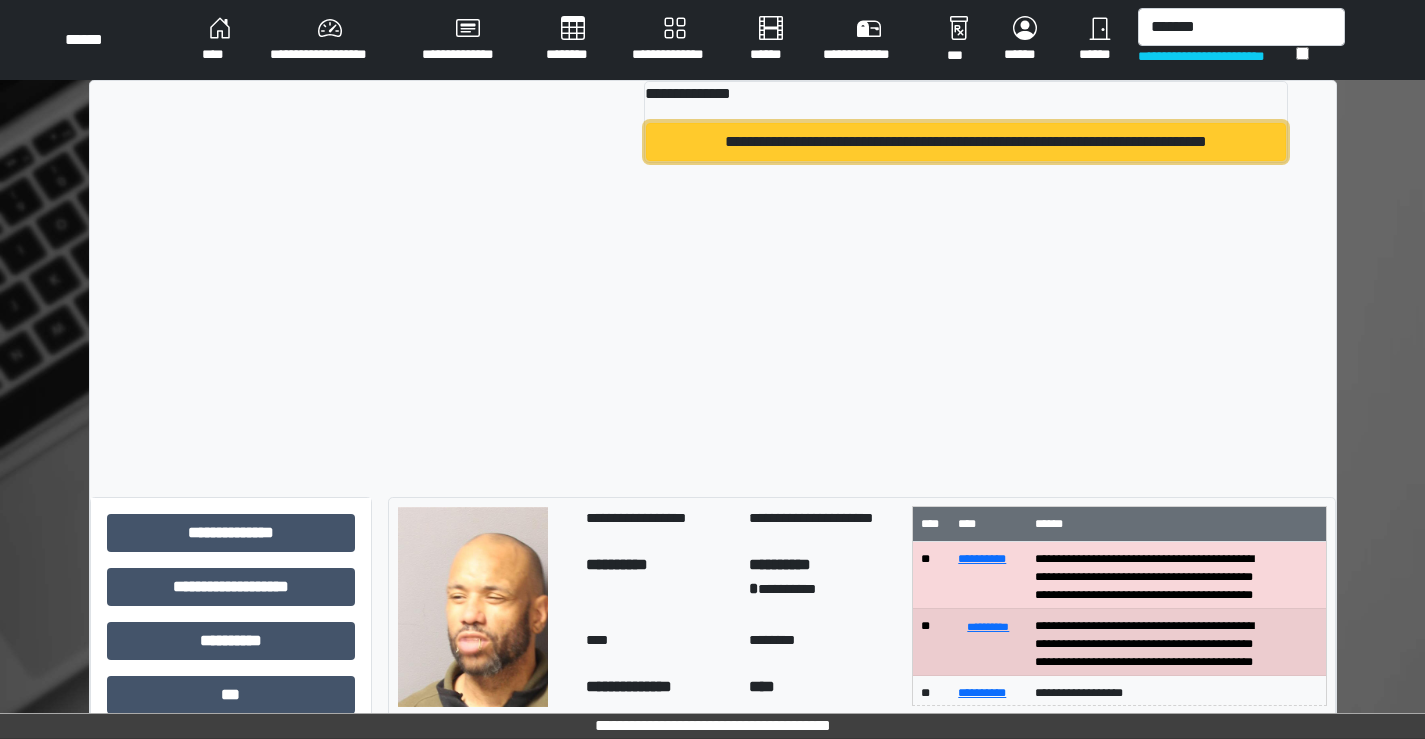 click on "**********" at bounding box center [965, 142] 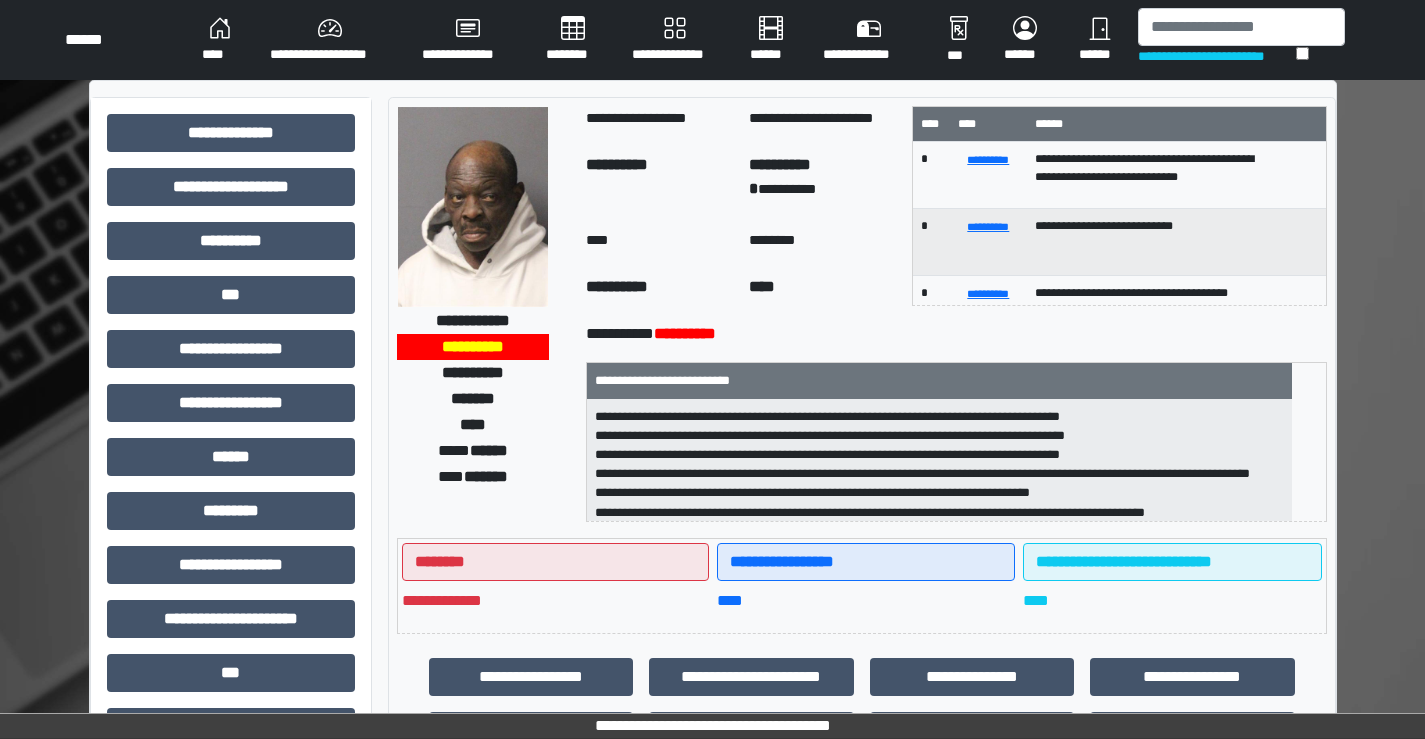 scroll, scrollTop: 2, scrollLeft: 0, axis: vertical 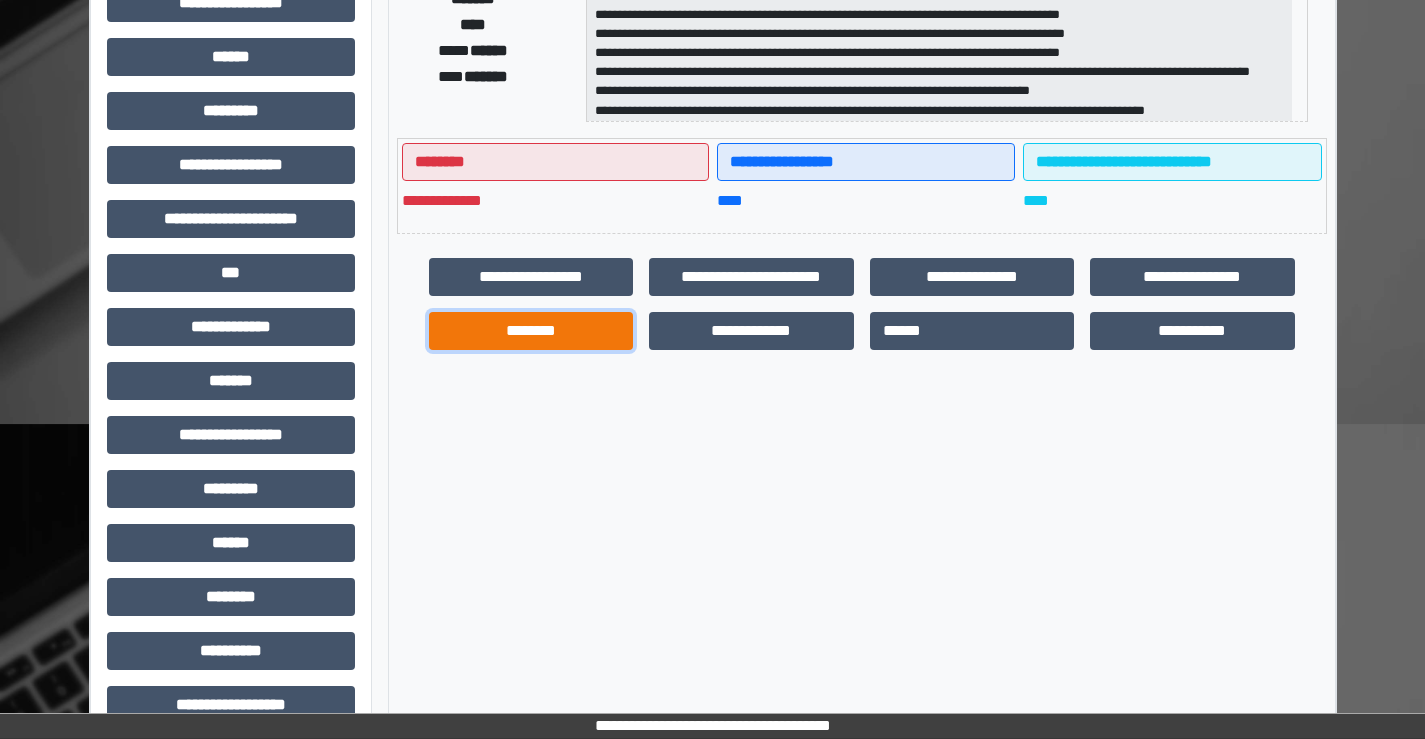 click on "********" at bounding box center (531, 331) 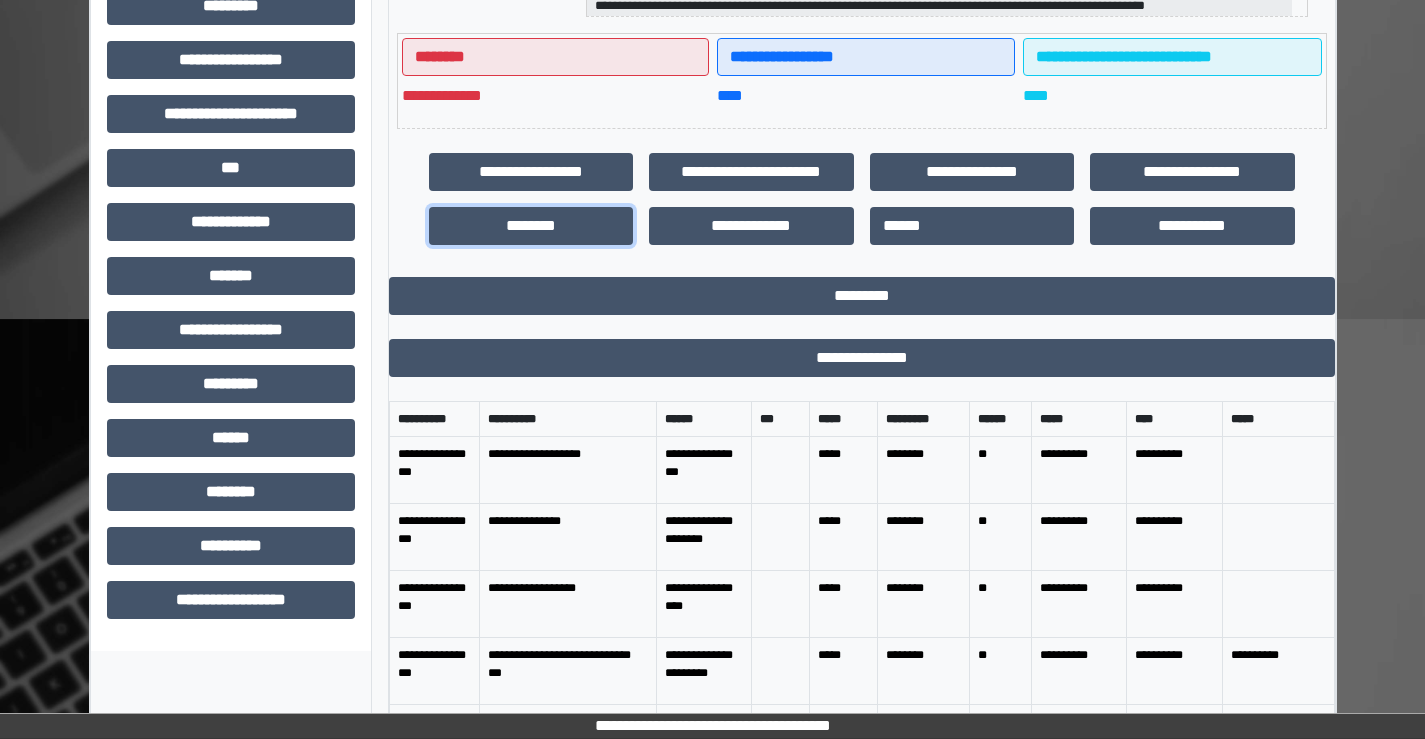 scroll, scrollTop: 665, scrollLeft: 0, axis: vertical 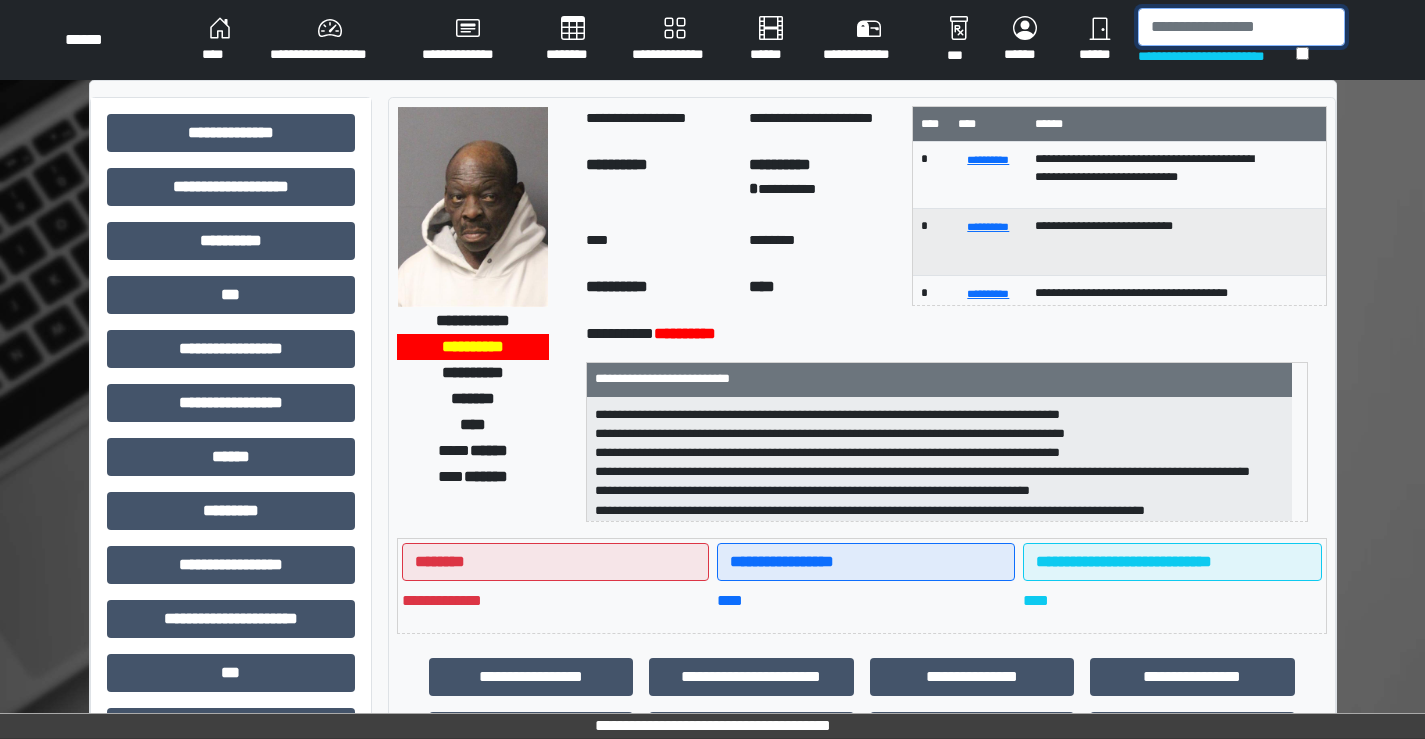 click at bounding box center [1241, 27] 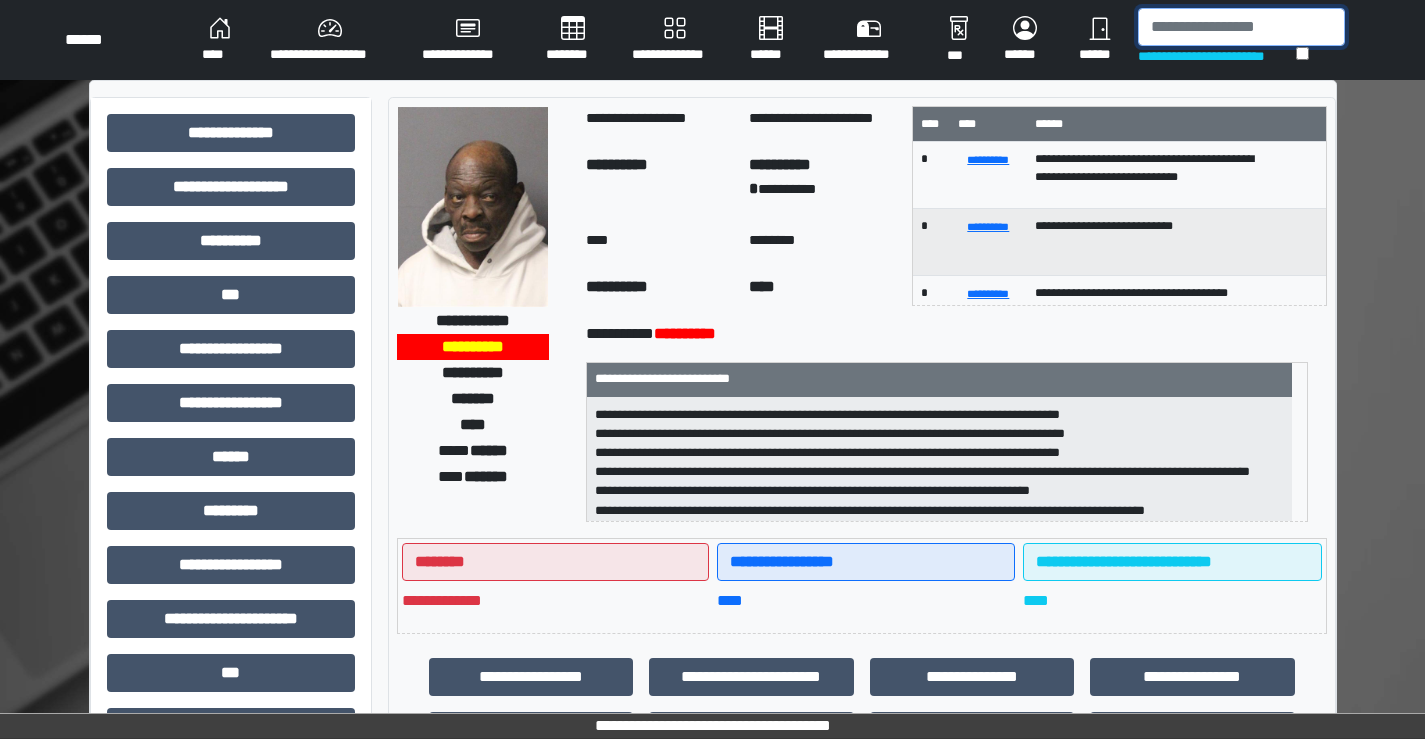 click at bounding box center [1241, 27] 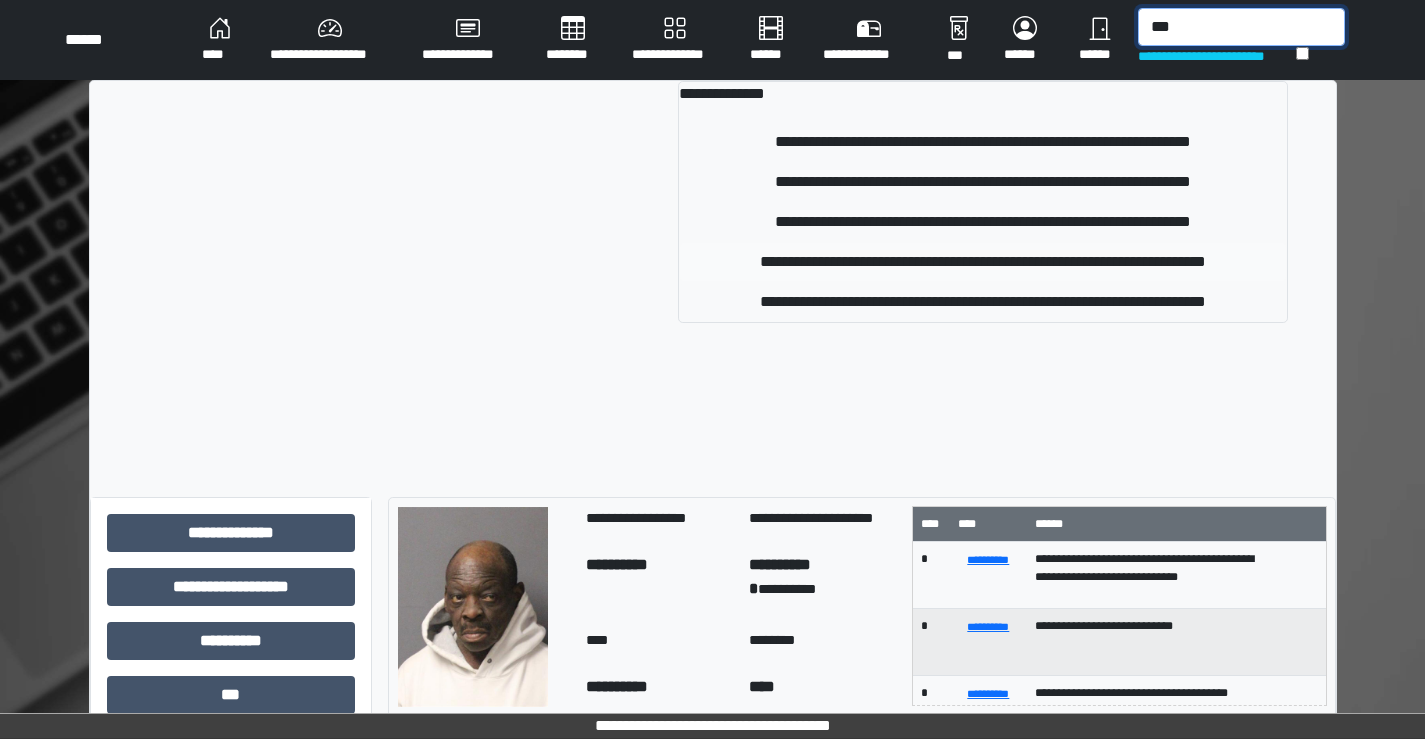 type on "***" 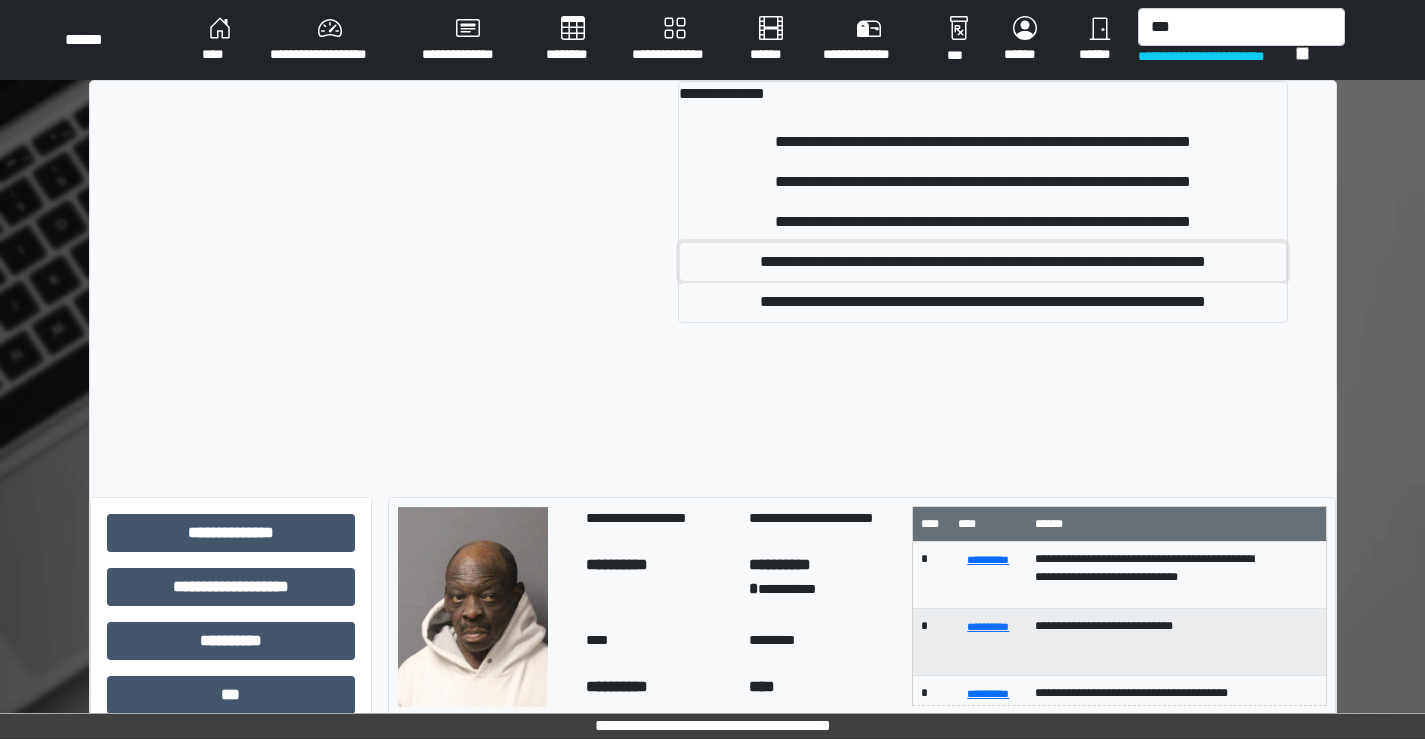 click on "**********" at bounding box center (983, 262) 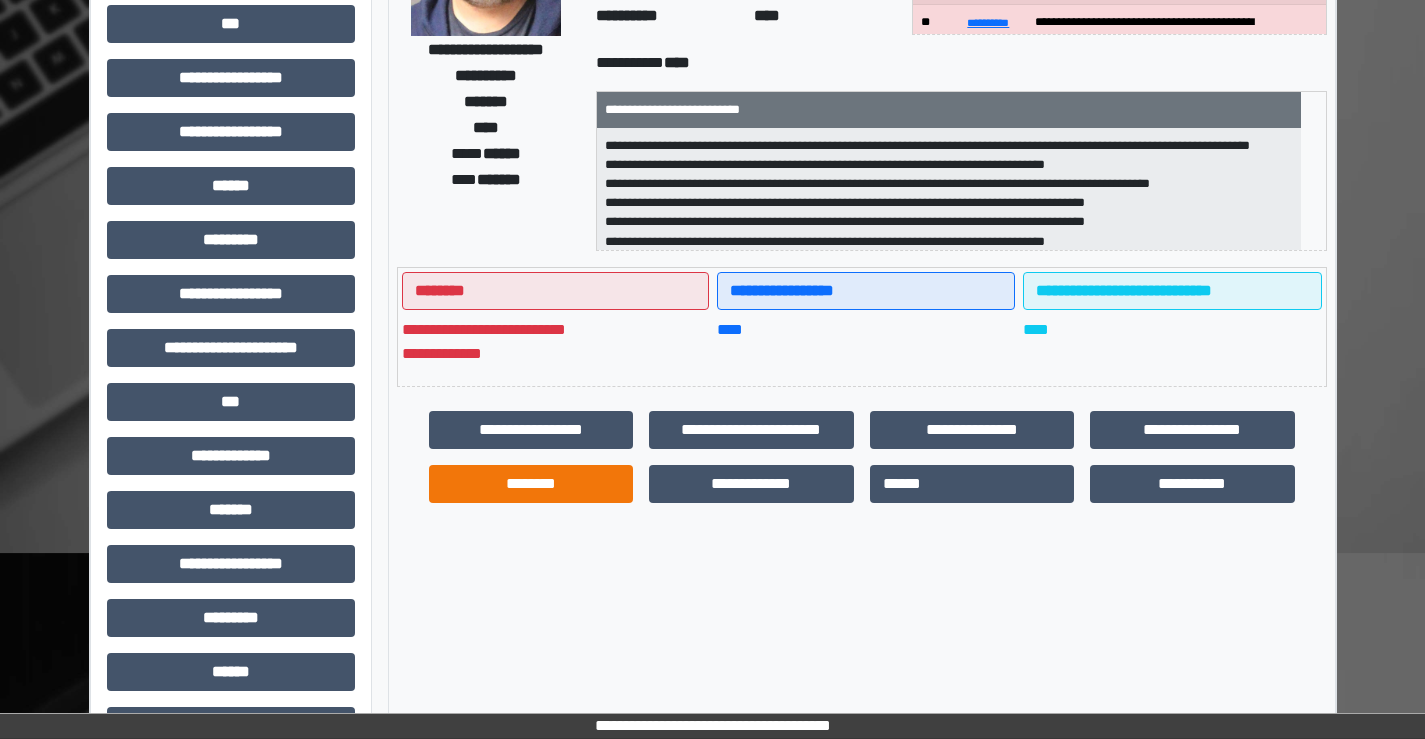 scroll, scrollTop: 300, scrollLeft: 0, axis: vertical 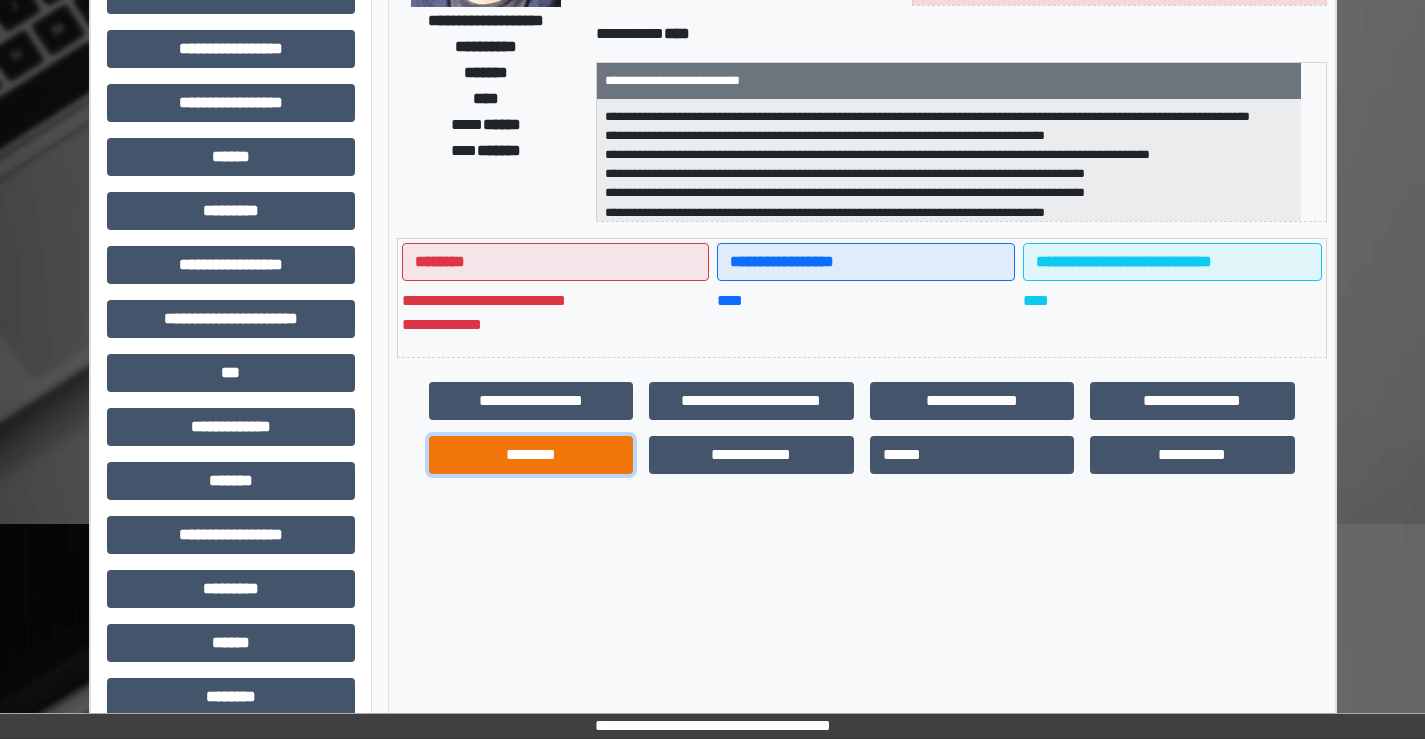 click on "********" at bounding box center (531, 455) 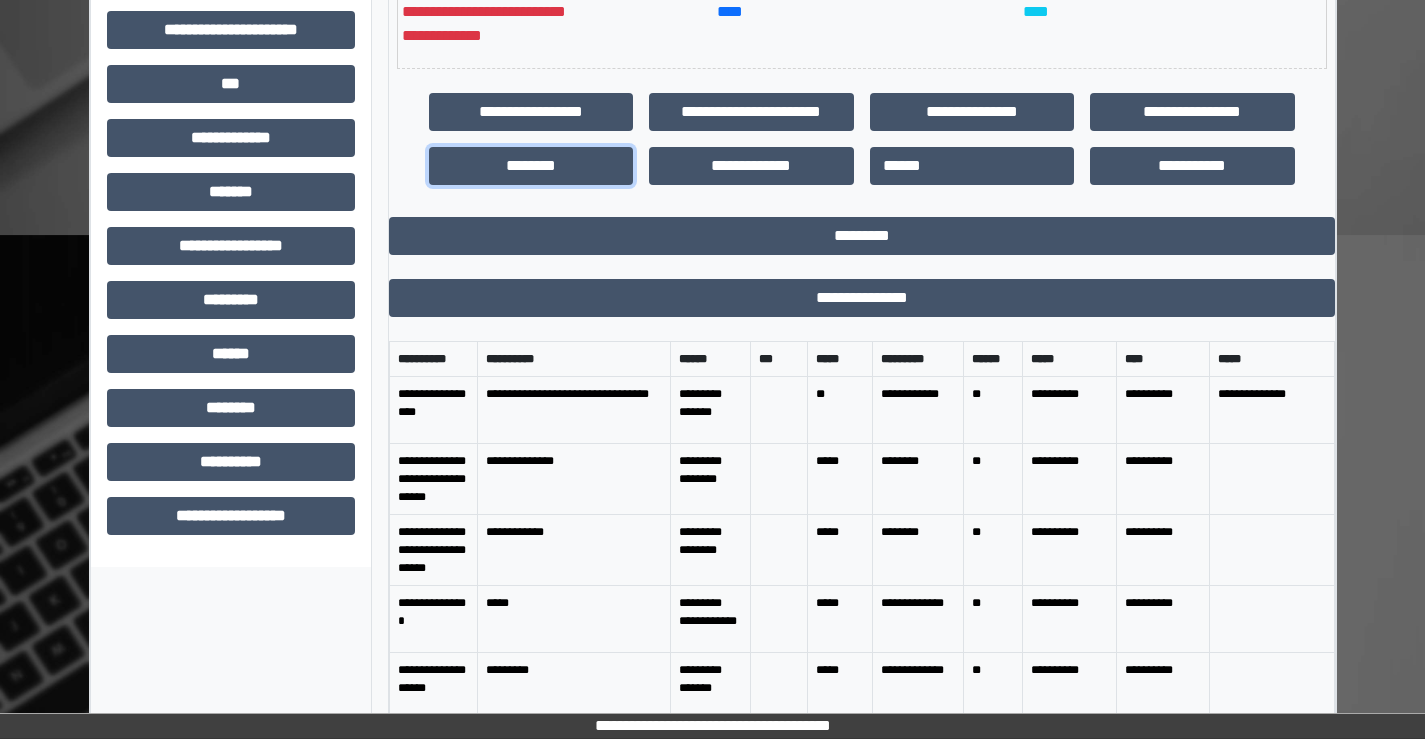 scroll, scrollTop: 600, scrollLeft: 0, axis: vertical 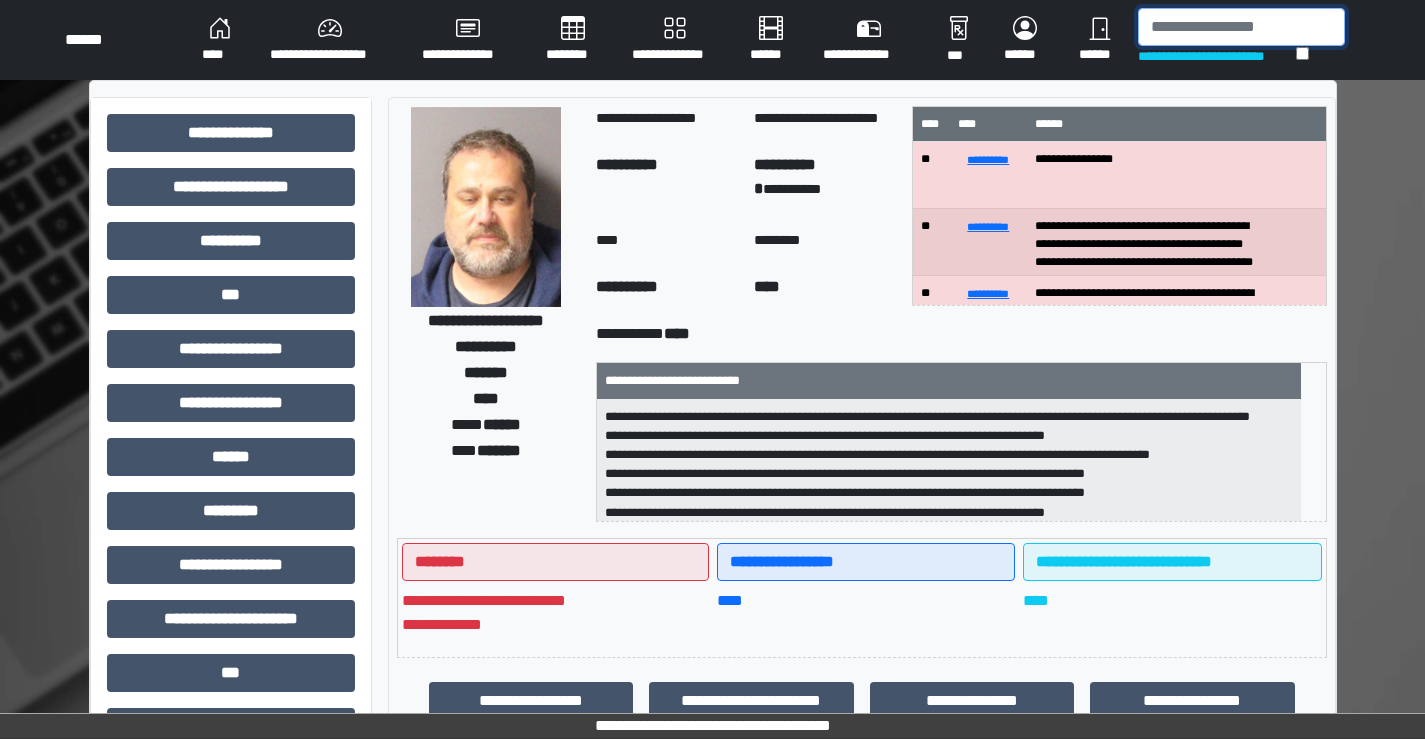 click at bounding box center [1241, 27] 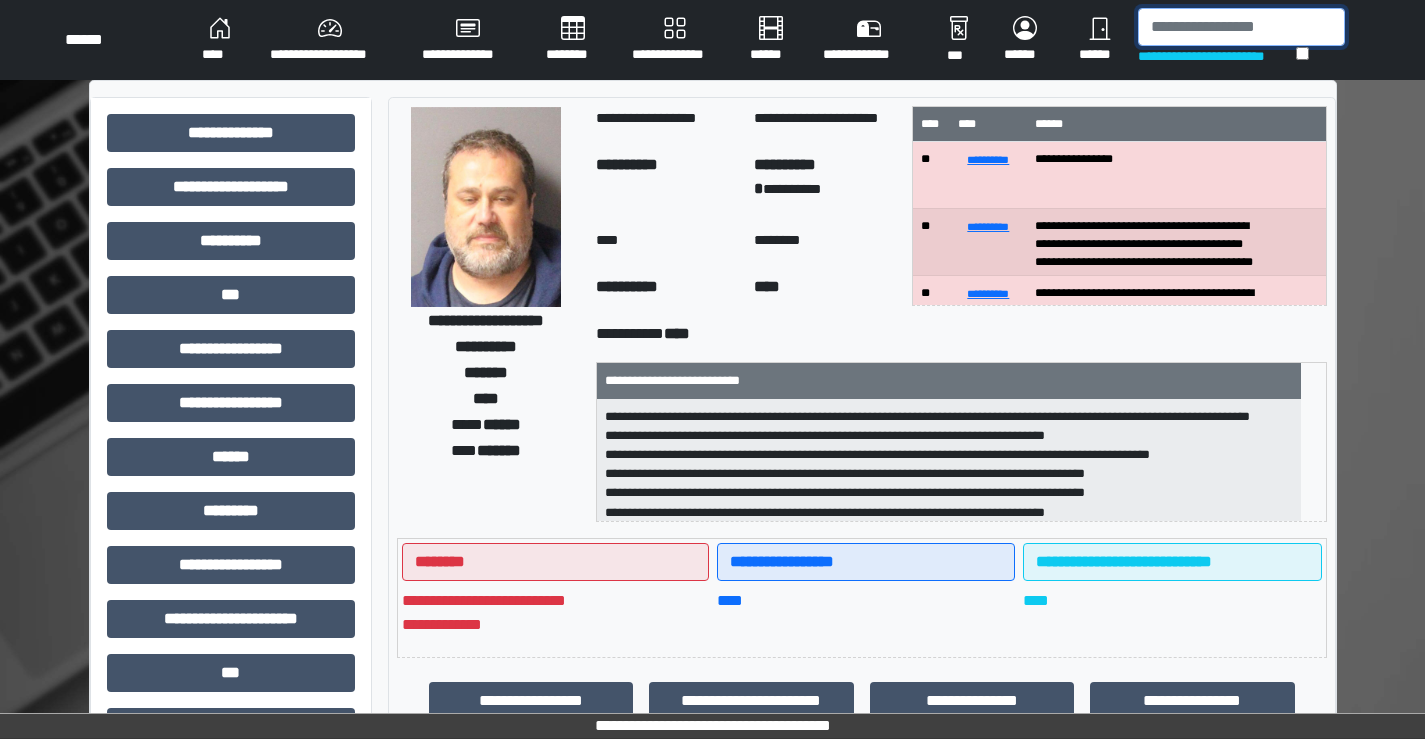 click at bounding box center [1241, 27] 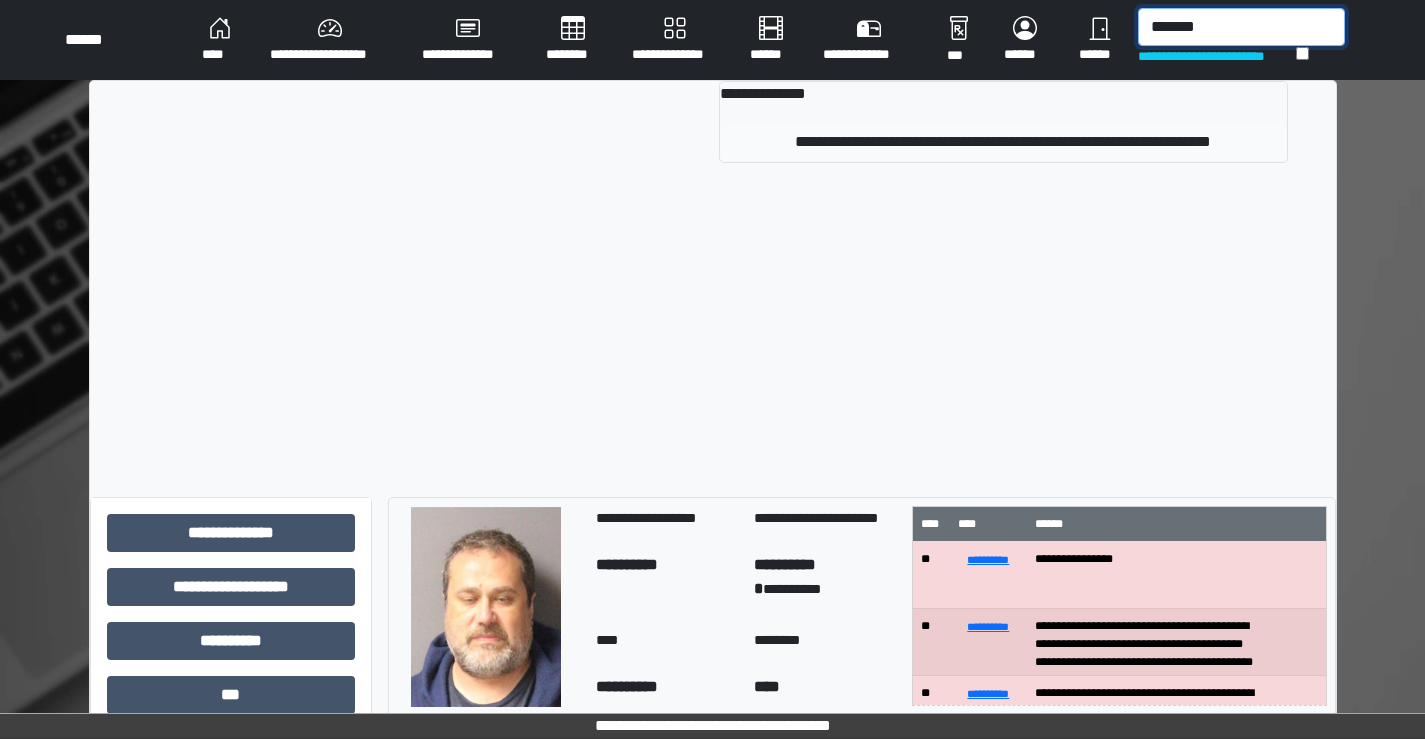 type on "*******" 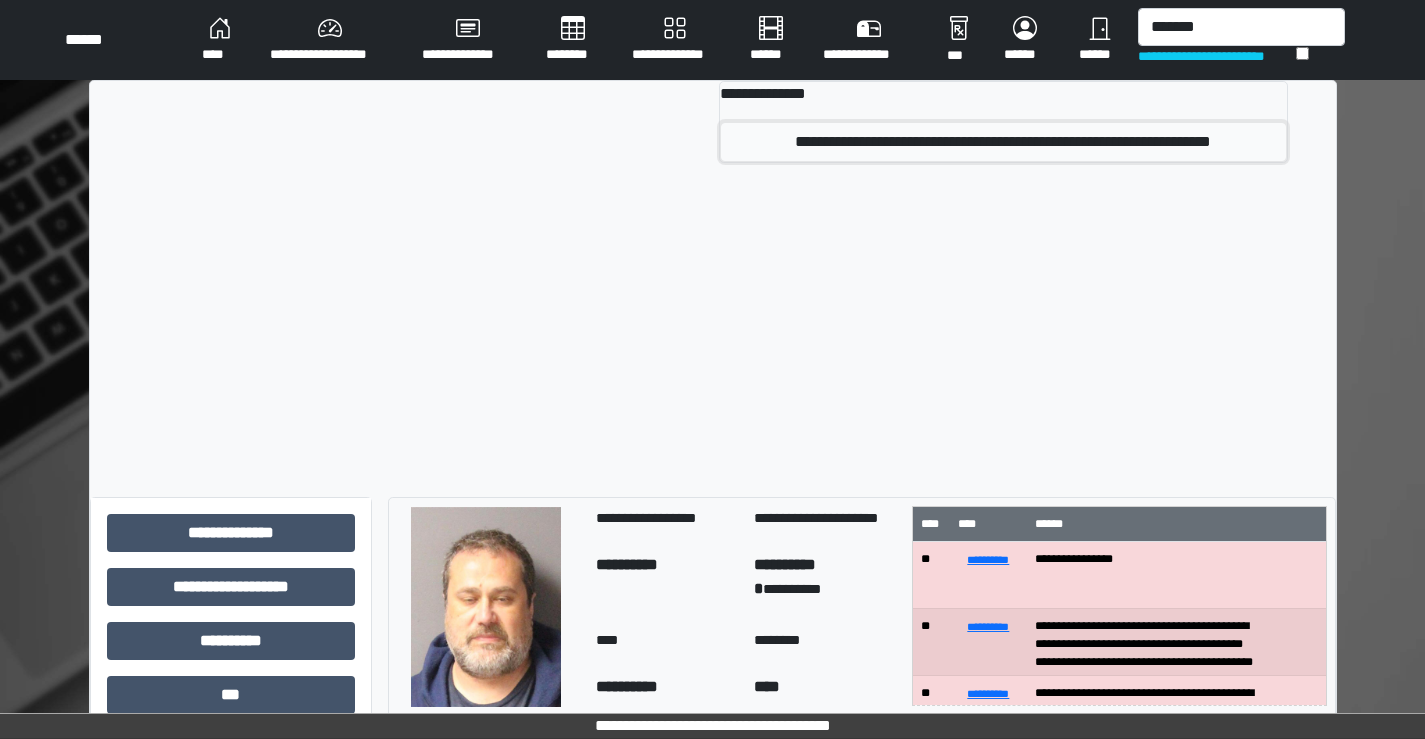 click on "**********" at bounding box center (1003, 142) 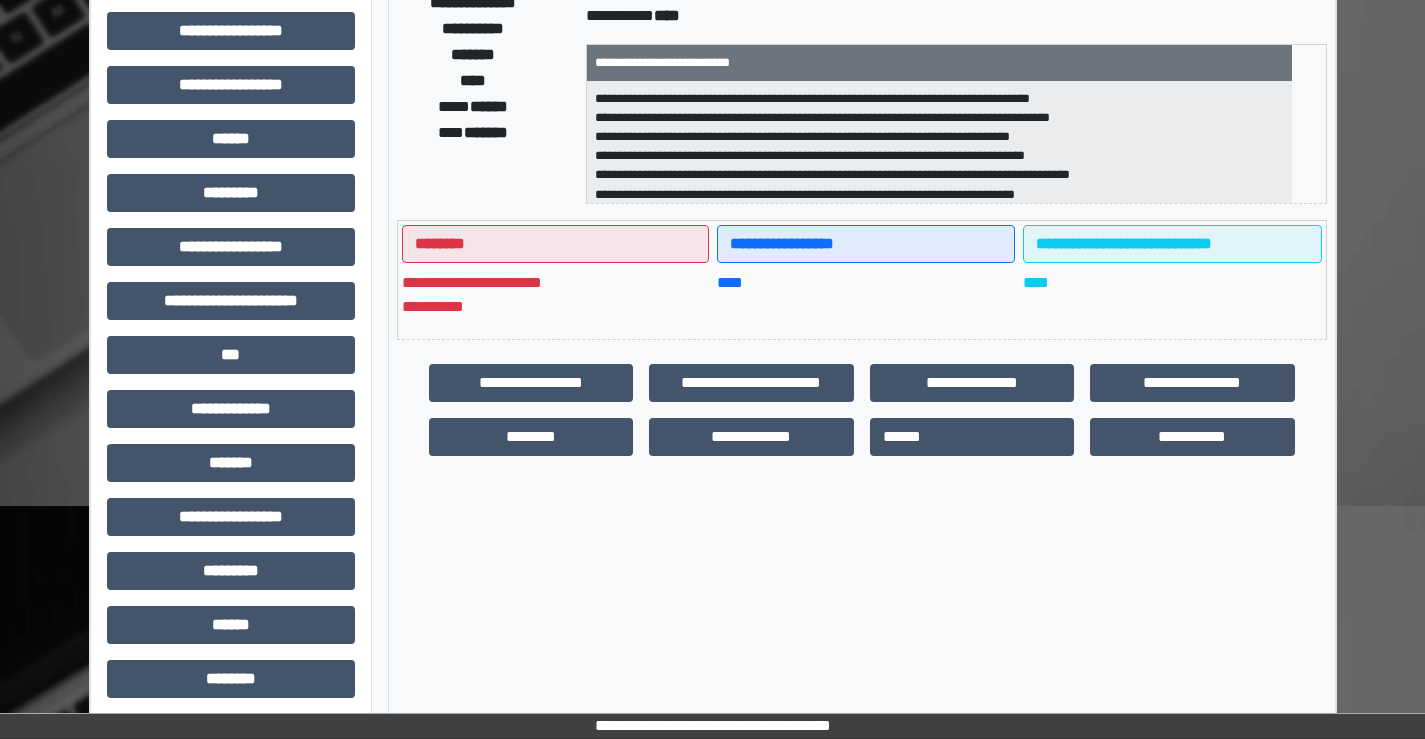 scroll, scrollTop: 400, scrollLeft: 0, axis: vertical 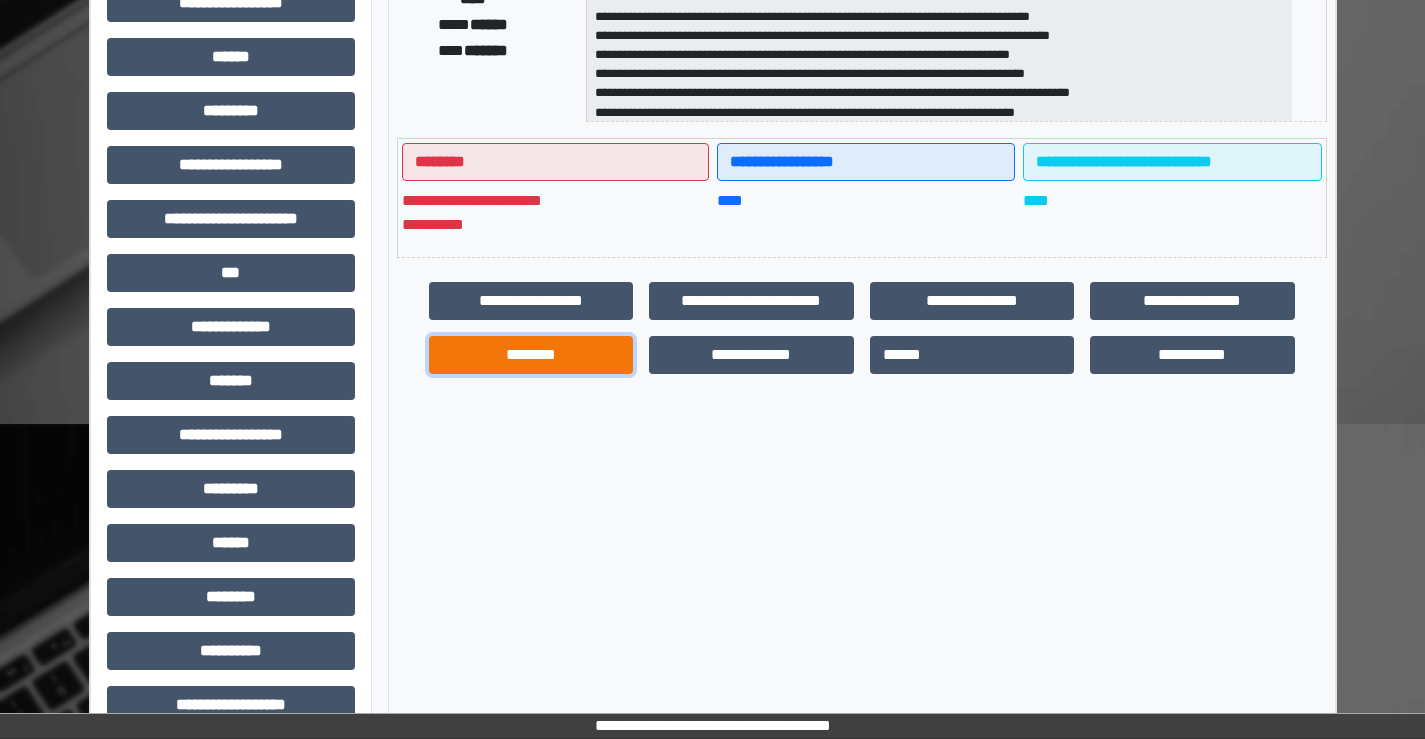 click on "********" at bounding box center (531, 355) 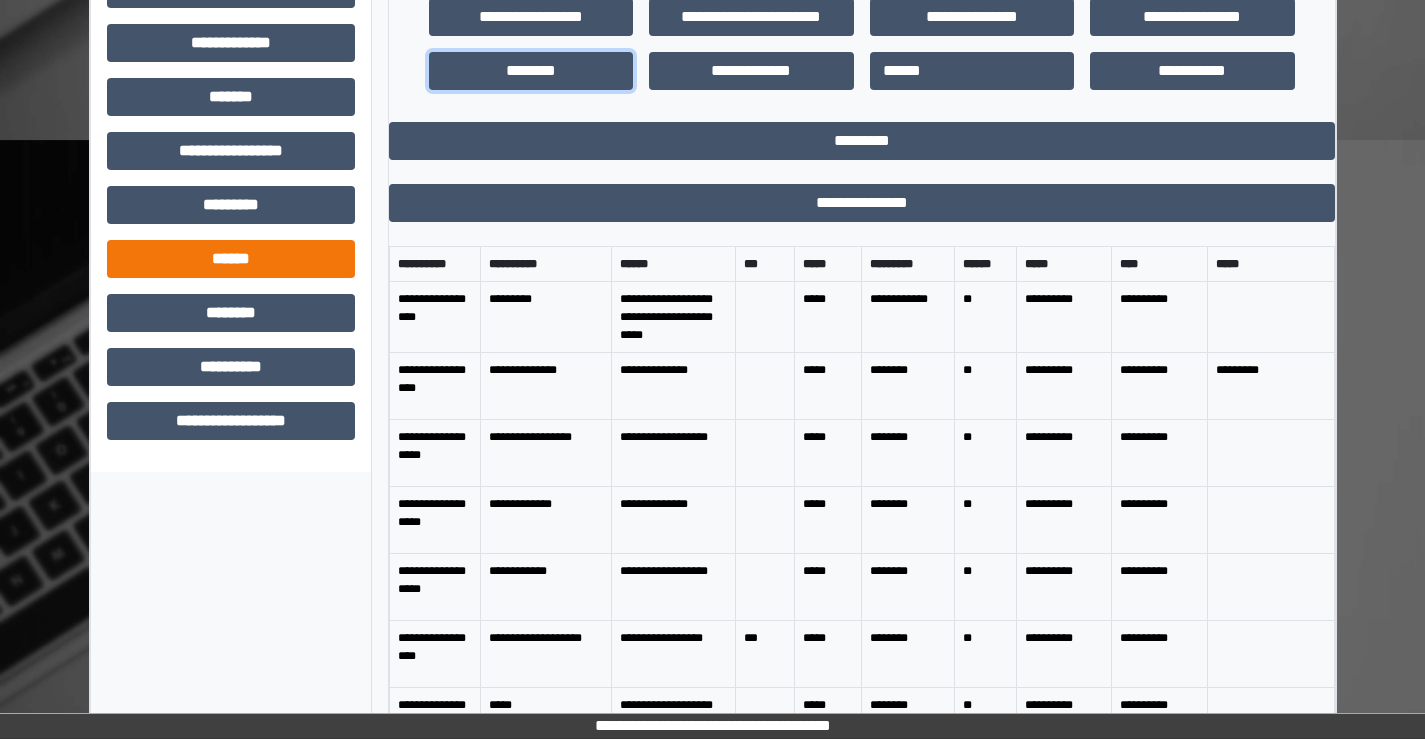 scroll, scrollTop: 689, scrollLeft: 0, axis: vertical 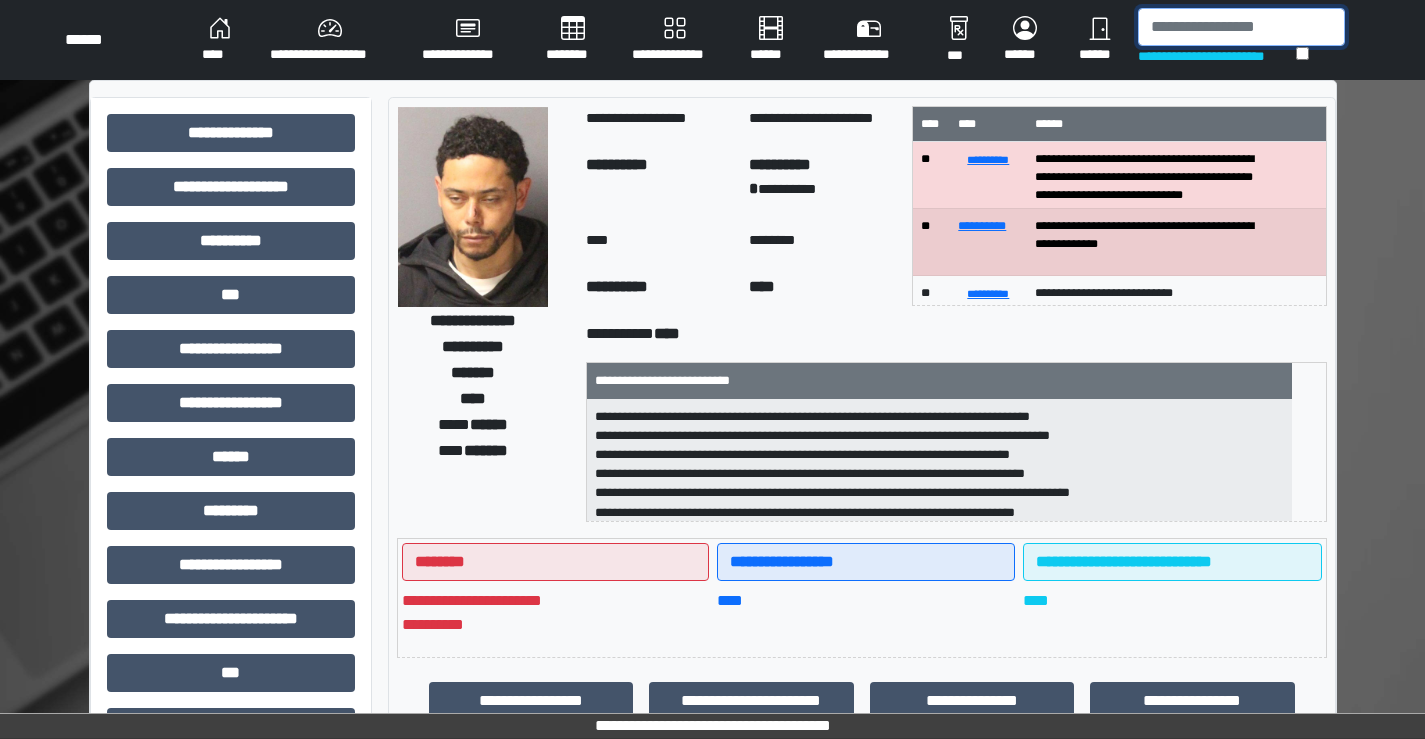 click at bounding box center (1241, 27) 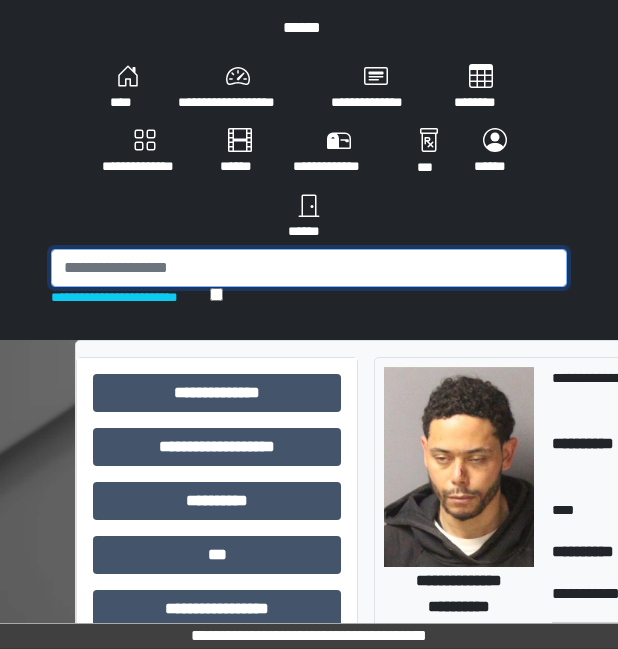 scroll, scrollTop: 336, scrollLeft: 0, axis: vertical 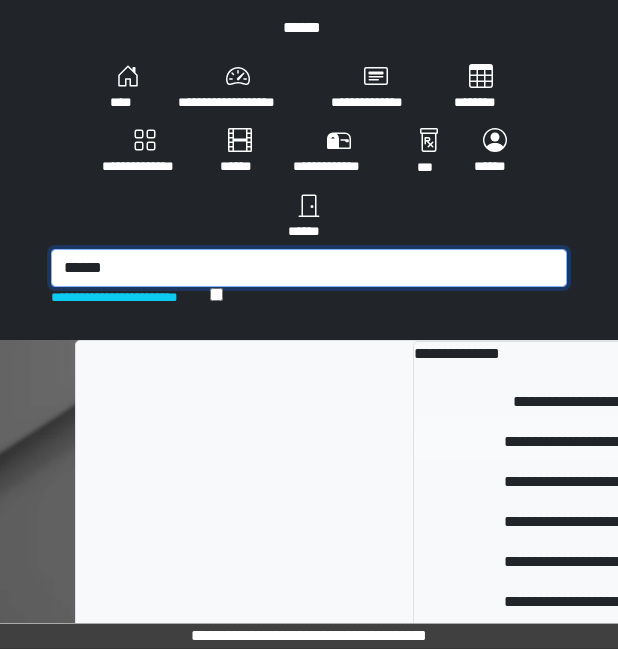type on "******" 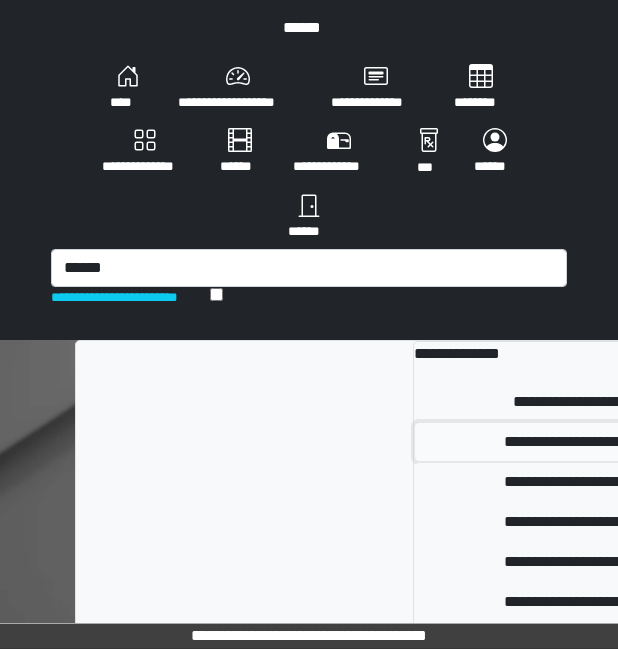 click on "**********" at bounding box center (715, 442) 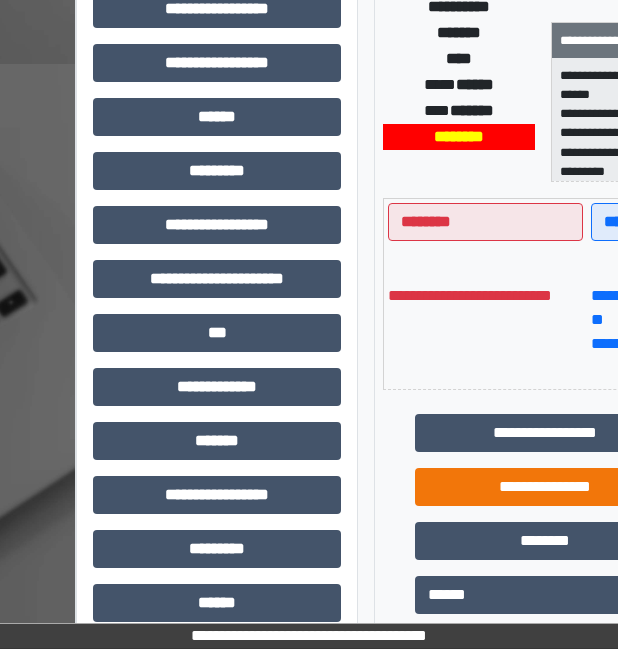 scroll, scrollTop: 700, scrollLeft: 0, axis: vertical 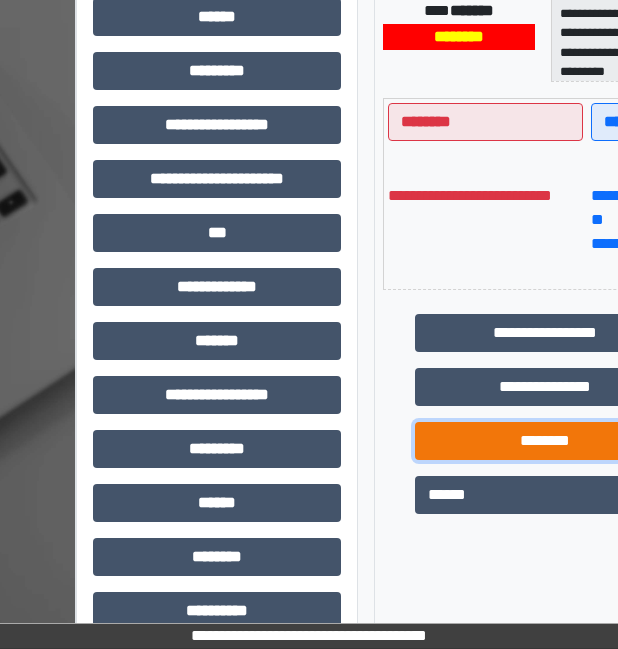 click on "********" at bounding box center [544, 441] 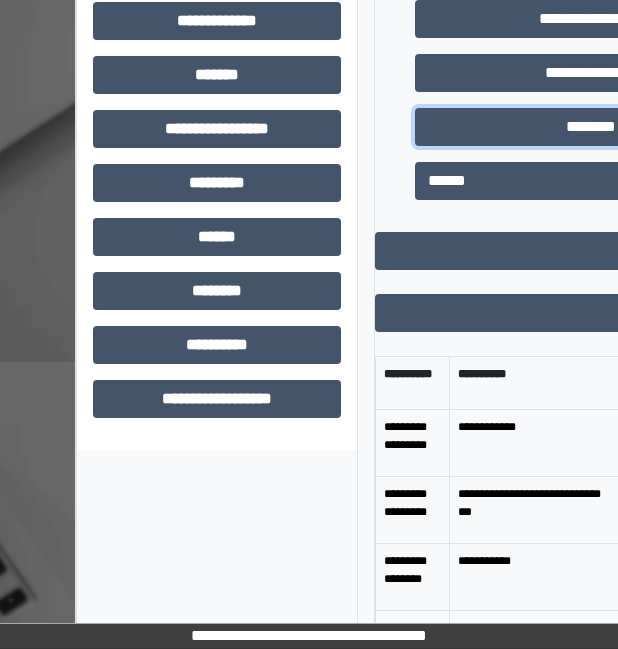 scroll, scrollTop: 1000, scrollLeft: 0, axis: vertical 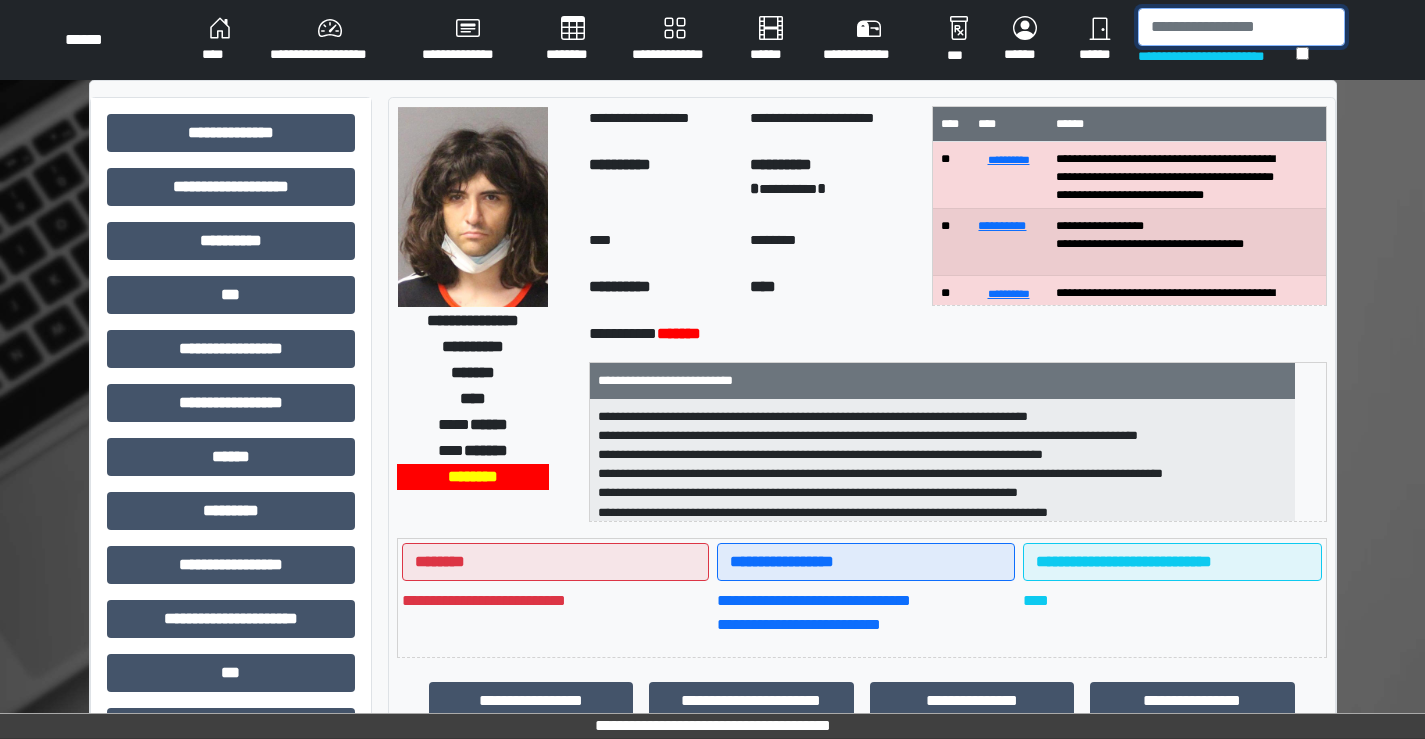 click at bounding box center [1241, 27] 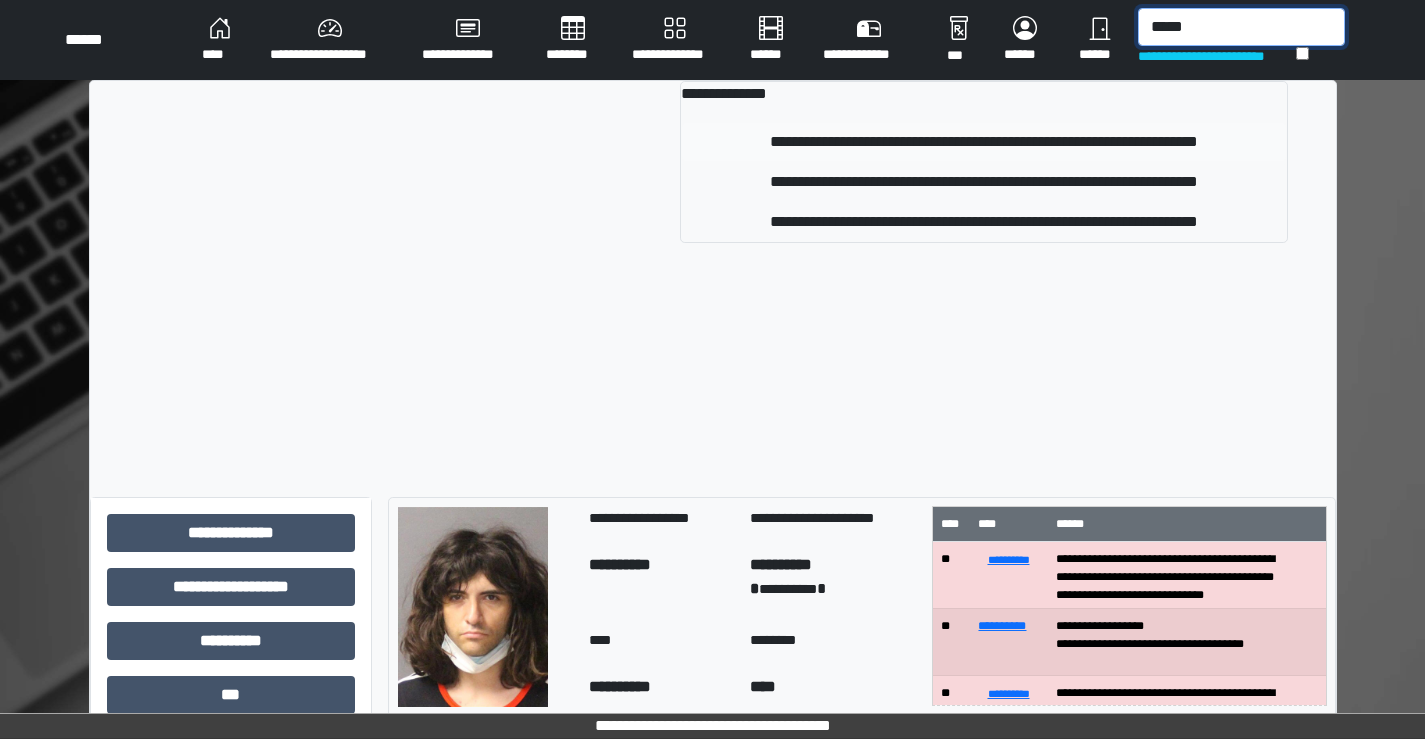type on "*****" 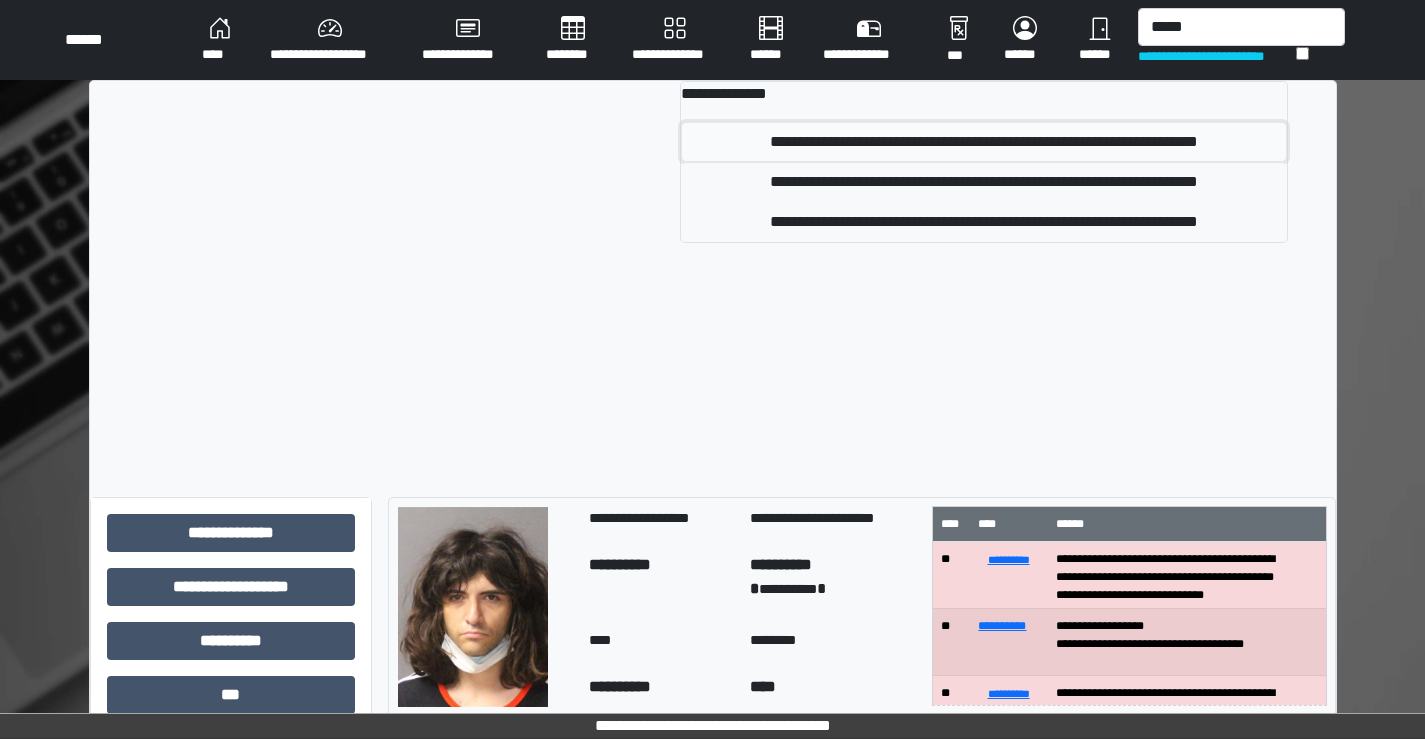 click on "**********" at bounding box center [984, 142] 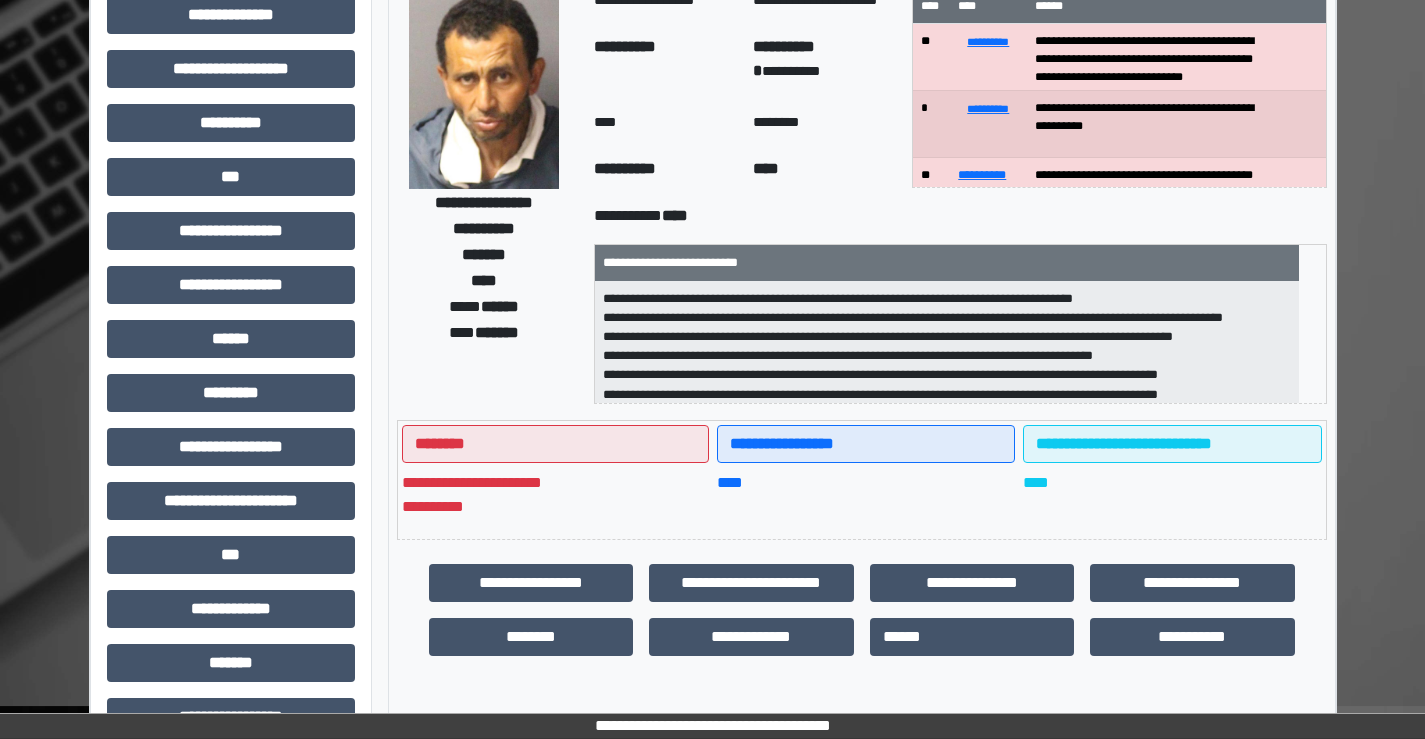 scroll, scrollTop: 400, scrollLeft: 0, axis: vertical 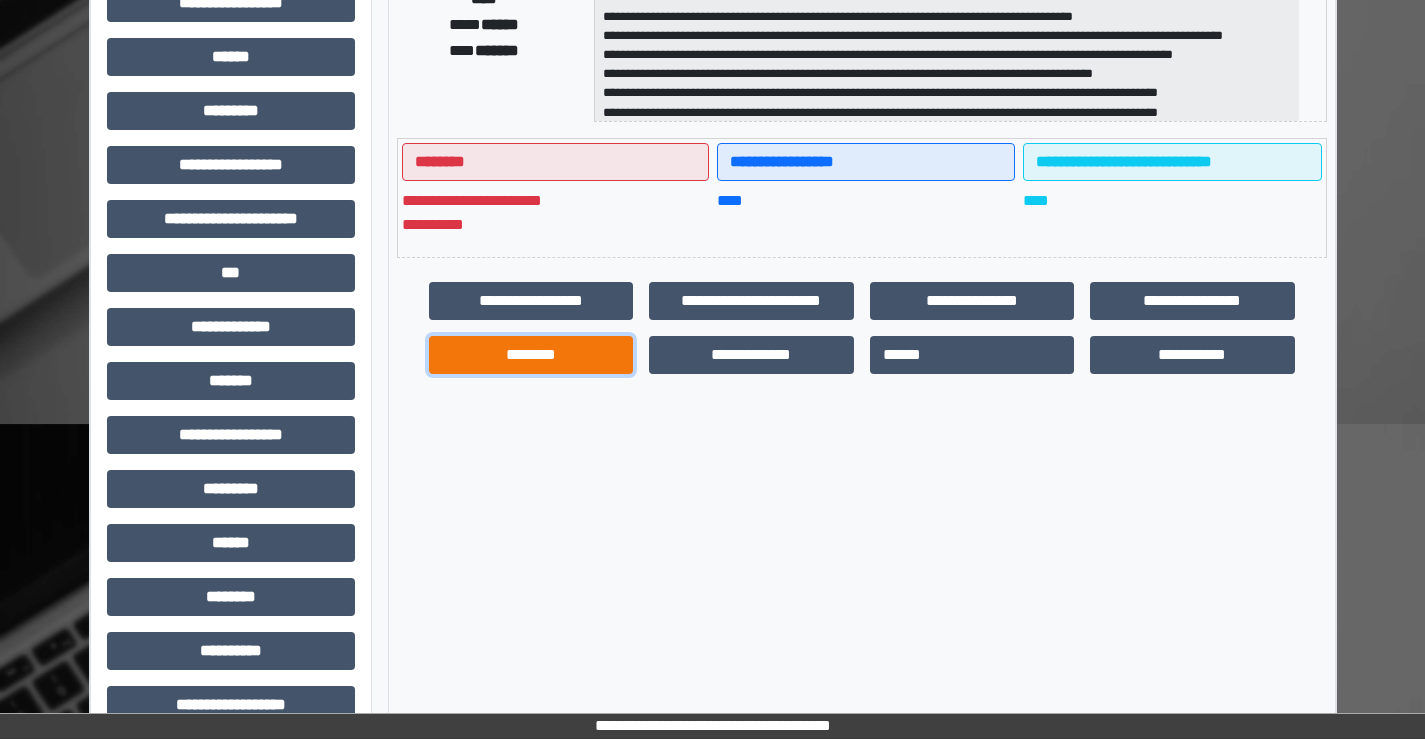 click on "********" at bounding box center [531, 355] 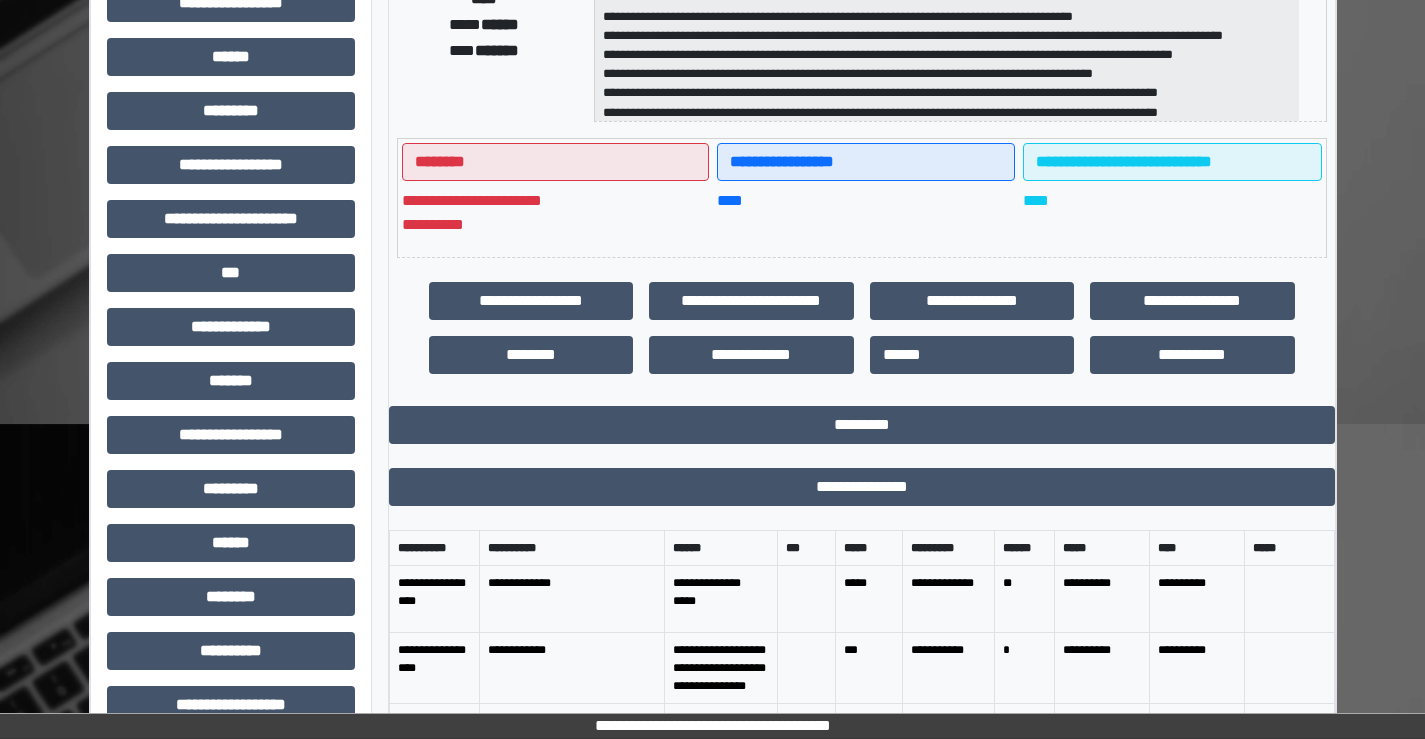 click on "**********" at bounding box center [712, 354] 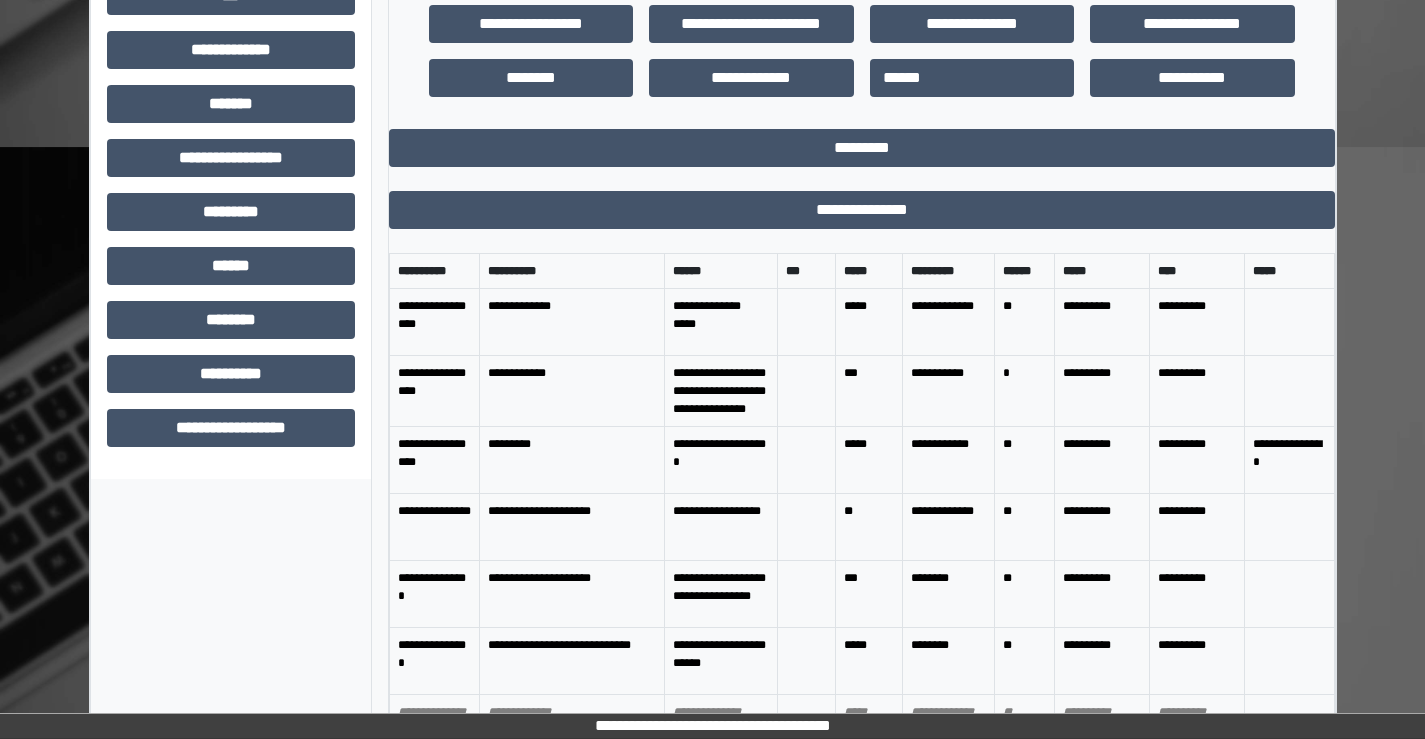 scroll, scrollTop: 689, scrollLeft: 0, axis: vertical 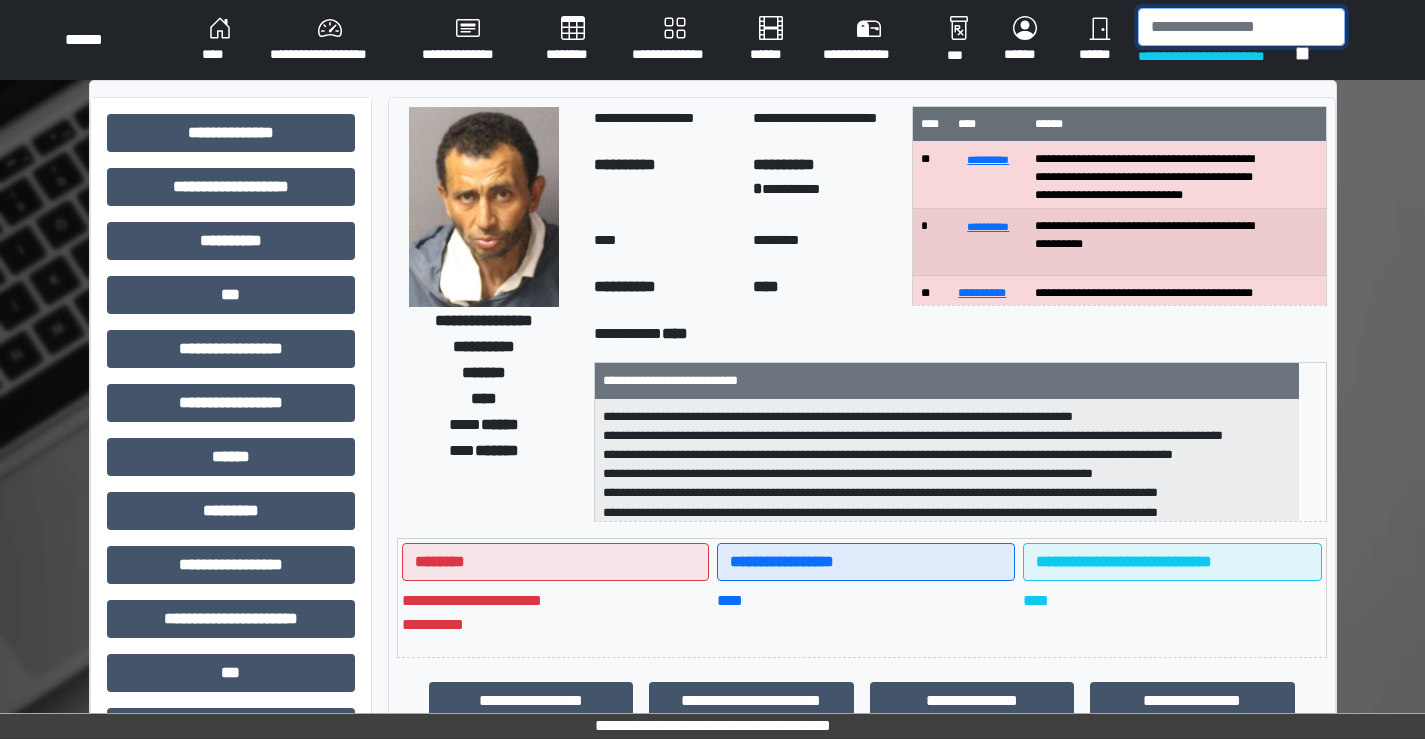 click at bounding box center (1241, 27) 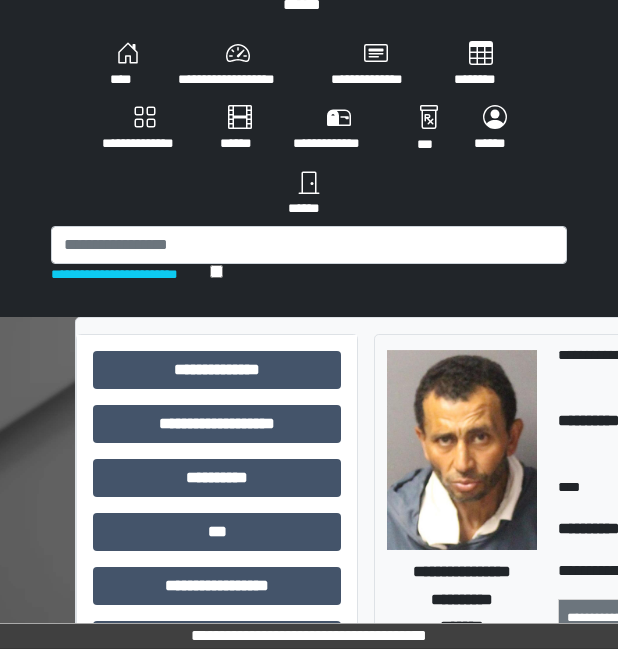 scroll, scrollTop: 0, scrollLeft: 0, axis: both 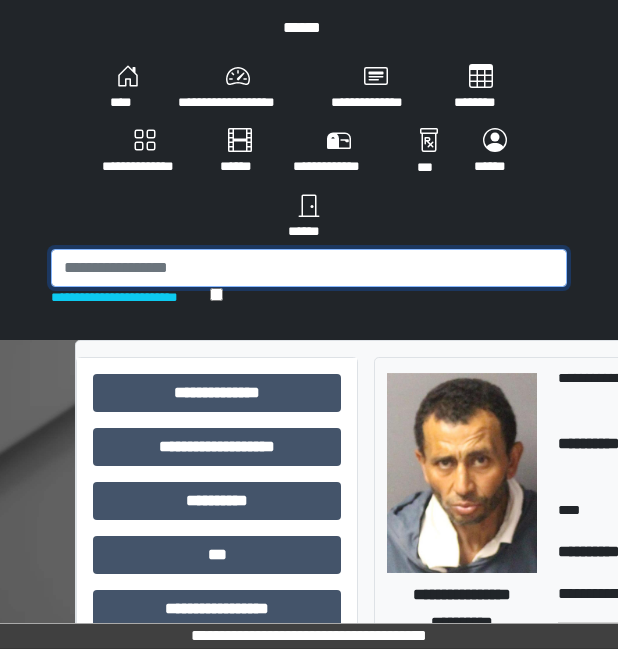 click at bounding box center [309, 268] 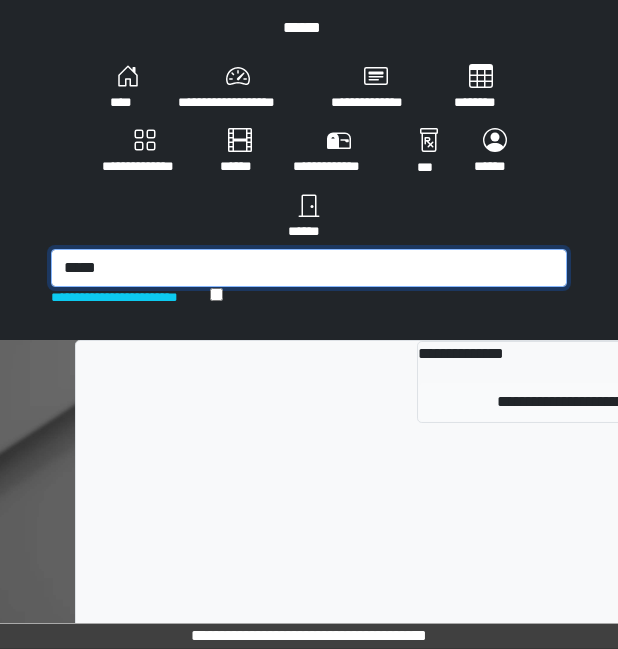type on "*****" 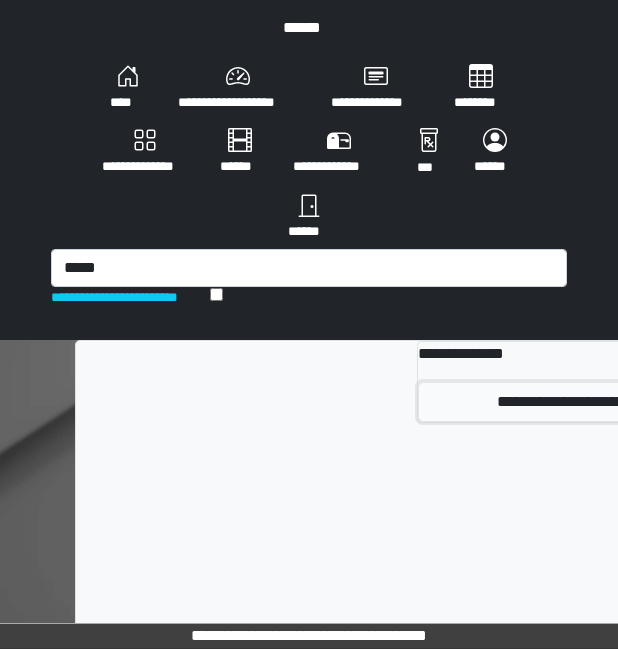 click on "**********" at bounding box center [702, 402] 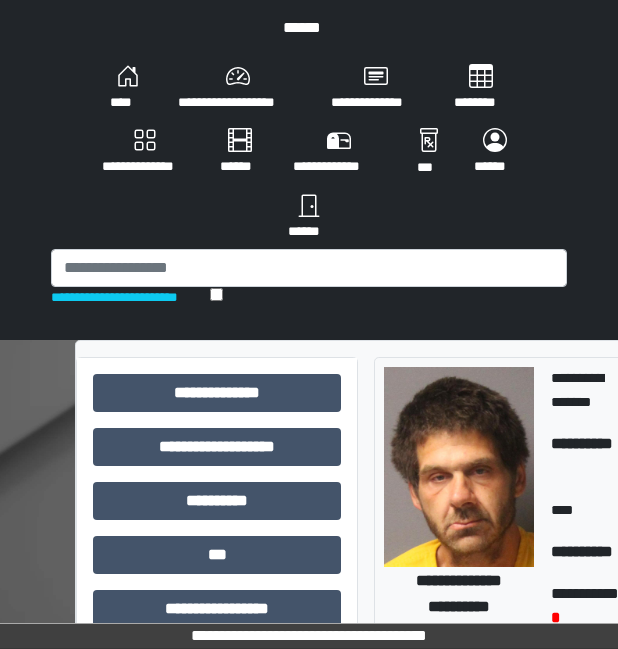 scroll, scrollTop: 0, scrollLeft: 372, axis: horizontal 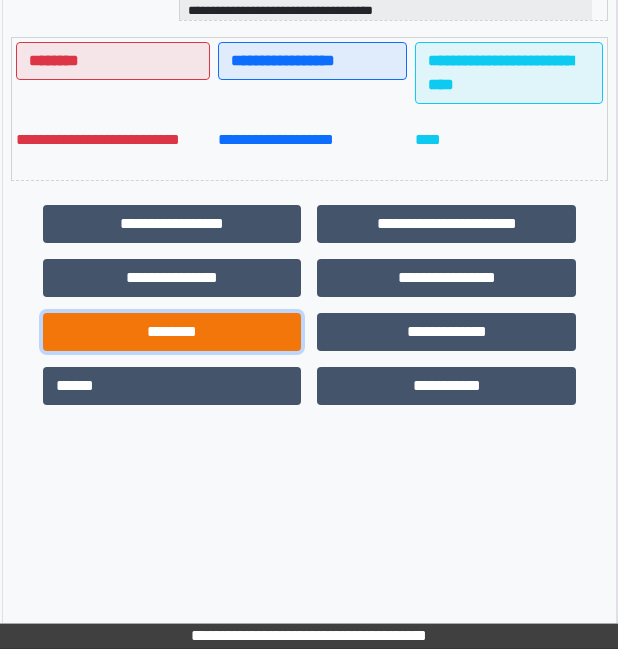 click on "********" at bounding box center (172, 332) 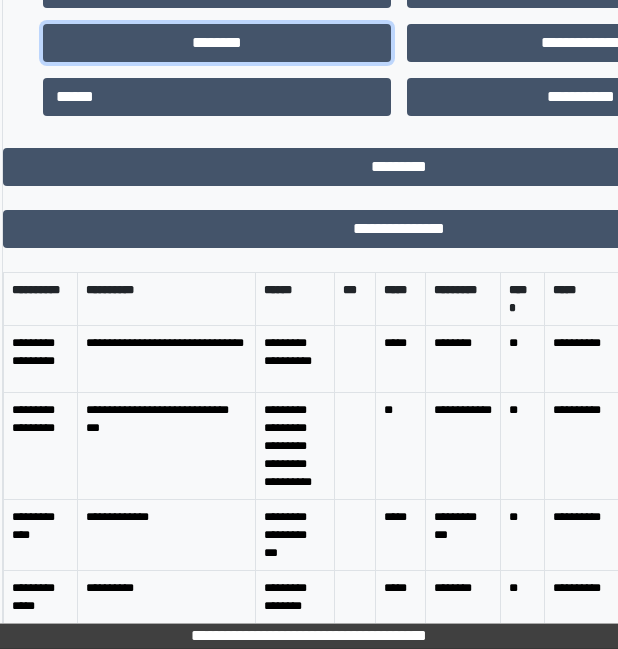 scroll, scrollTop: 1085, scrollLeft: 372, axis: both 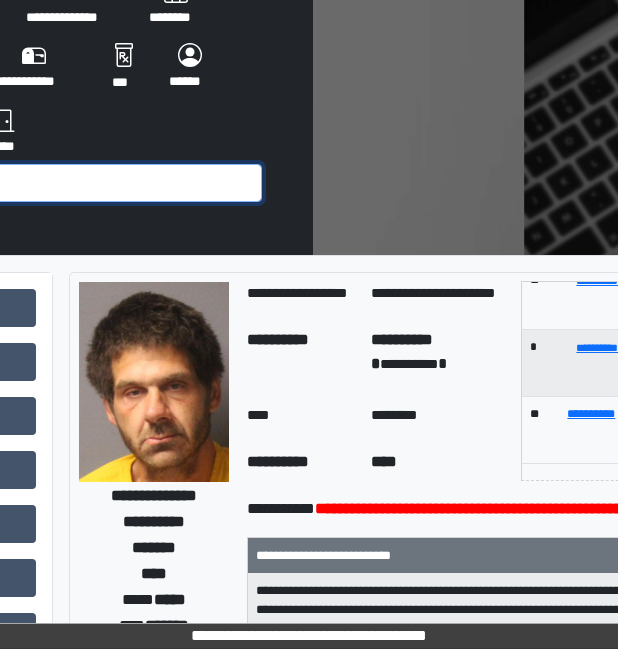 click at bounding box center [4, 183] 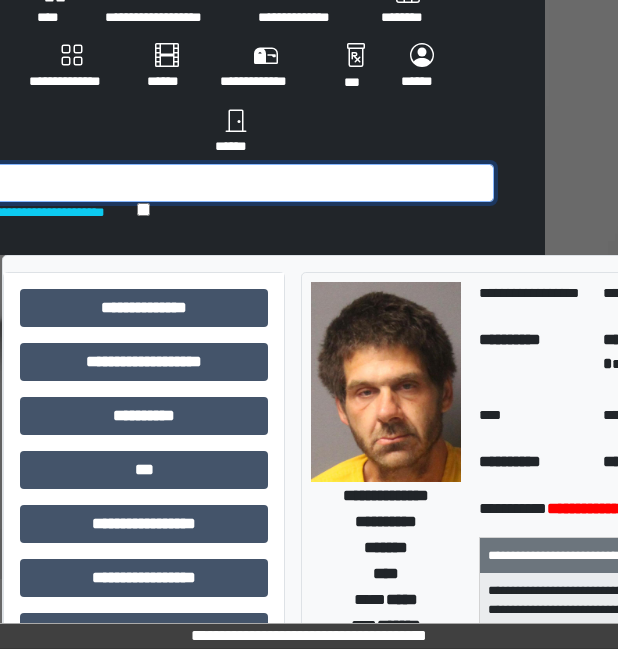 scroll, scrollTop: 85, scrollLeft: 70, axis: both 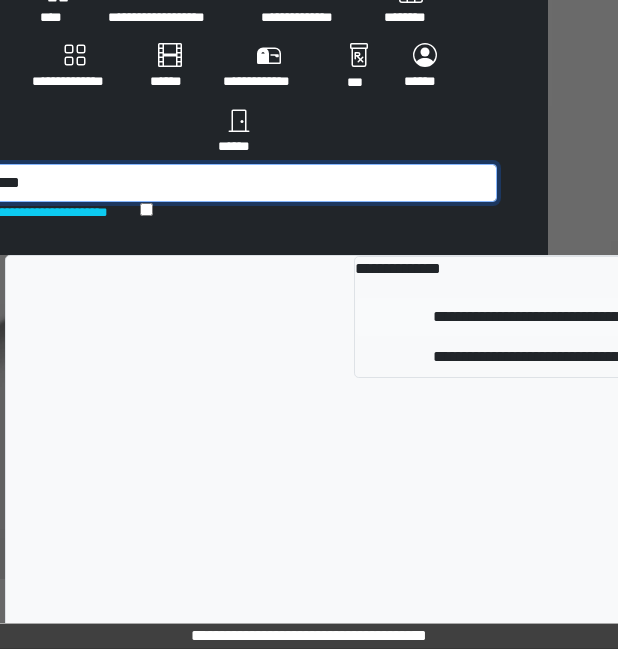 type on "****" 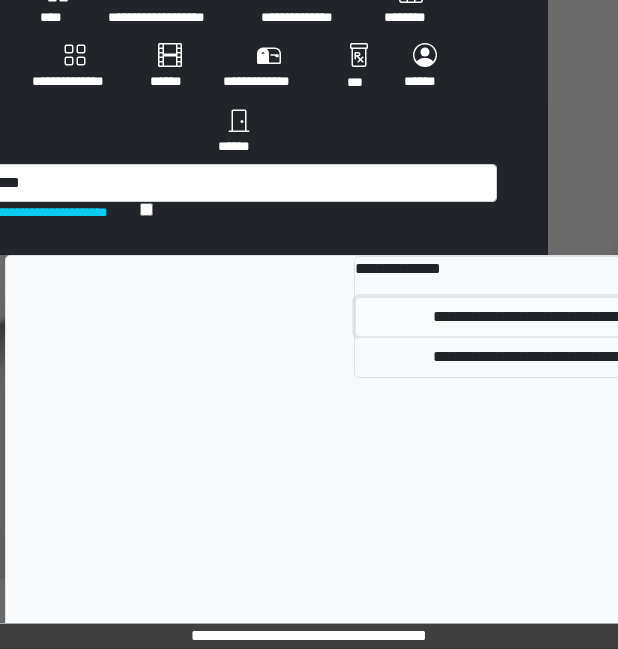 click on "**********" at bounding box center (659, 317) 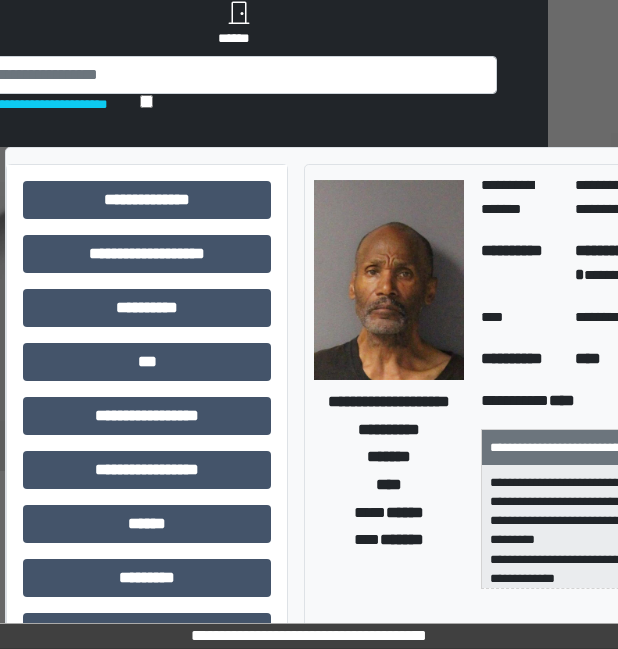 scroll, scrollTop: 485, scrollLeft: 70, axis: both 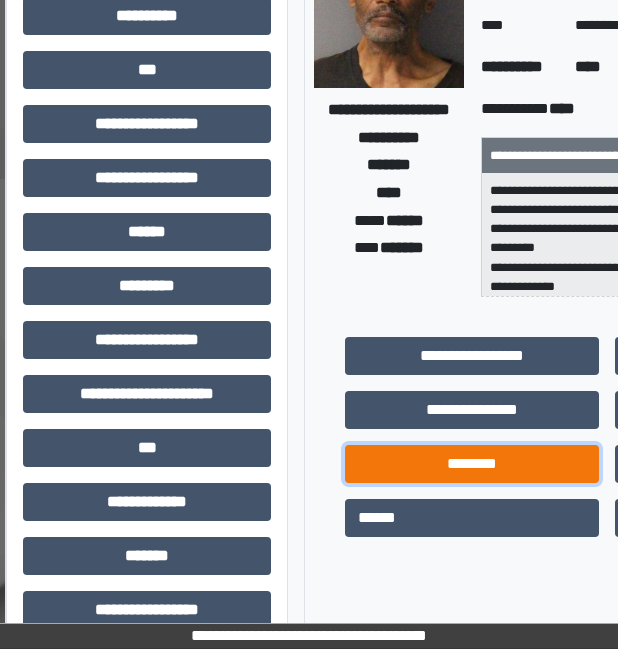 click on "********" at bounding box center (472, 464) 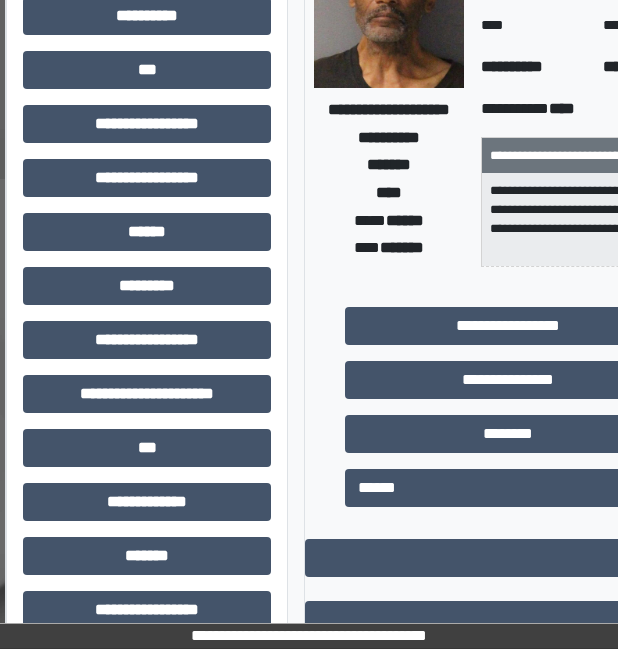 click on "**********" at bounding box center [309, 636] 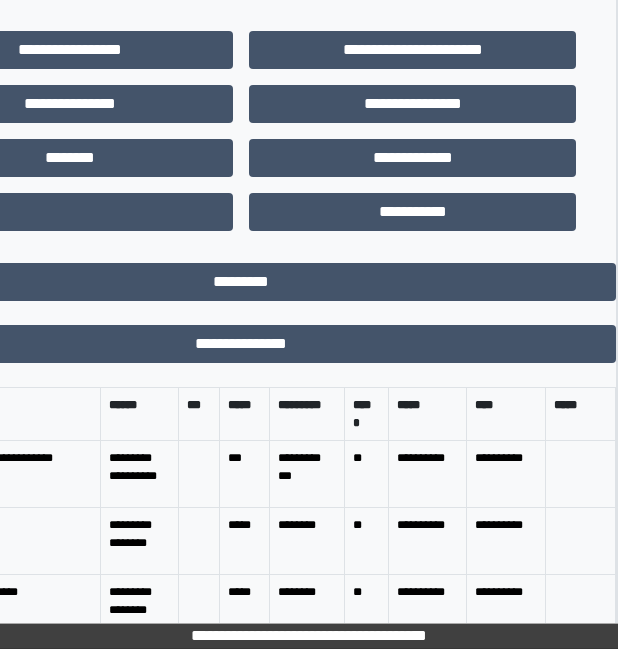 scroll, scrollTop: 785, scrollLeft: 508, axis: both 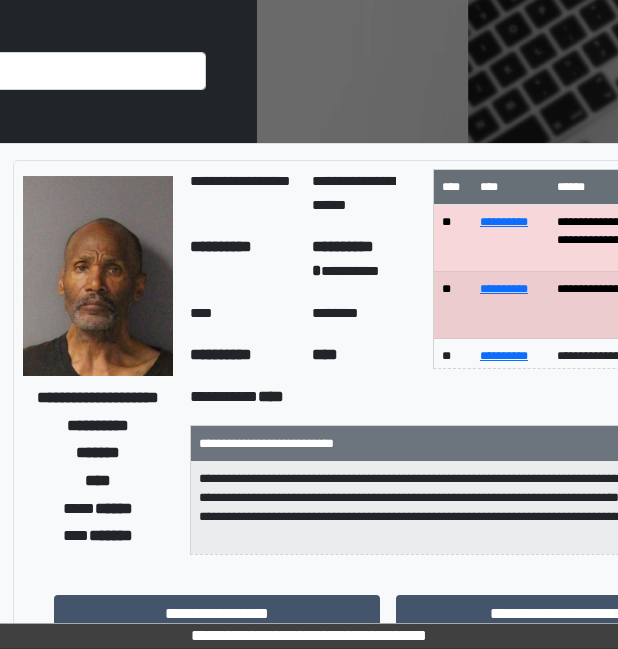 click on "**********" at bounding box center [-52, -7] 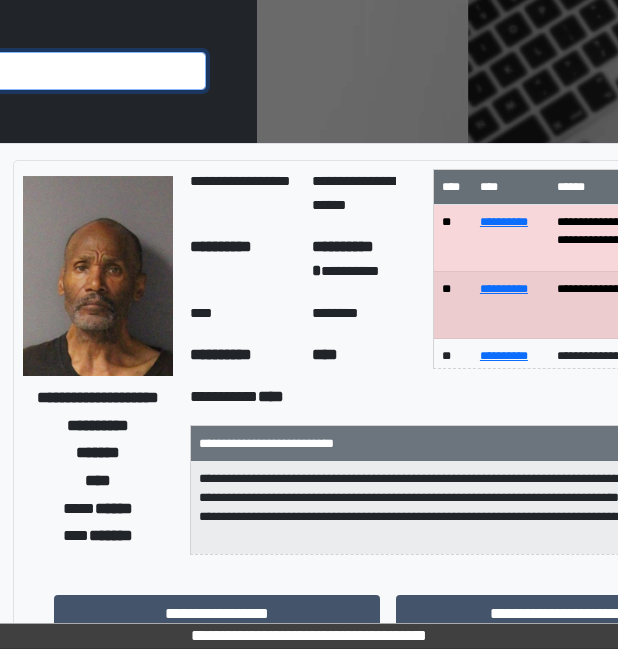 click at bounding box center [-52, 71] 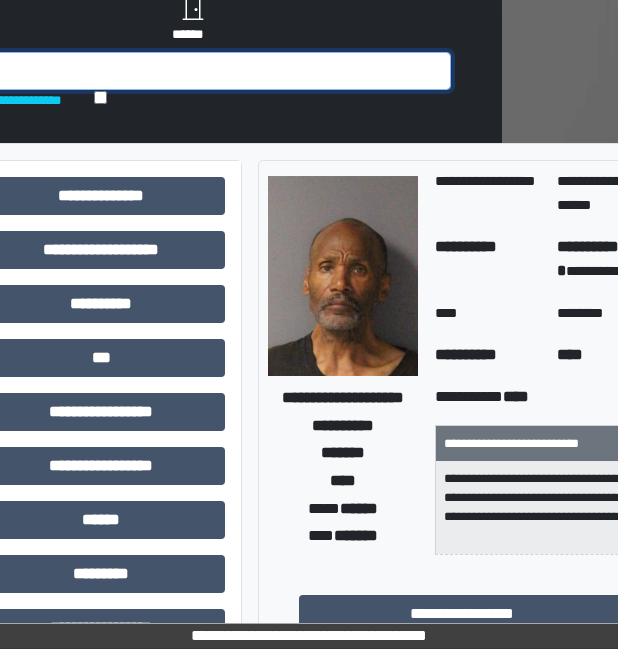 scroll, scrollTop: 197, scrollLeft: 81, axis: both 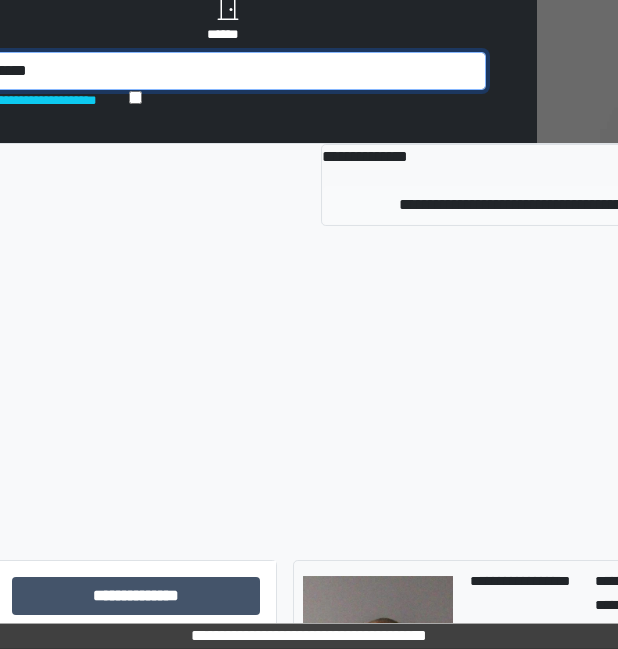 type on "*******" 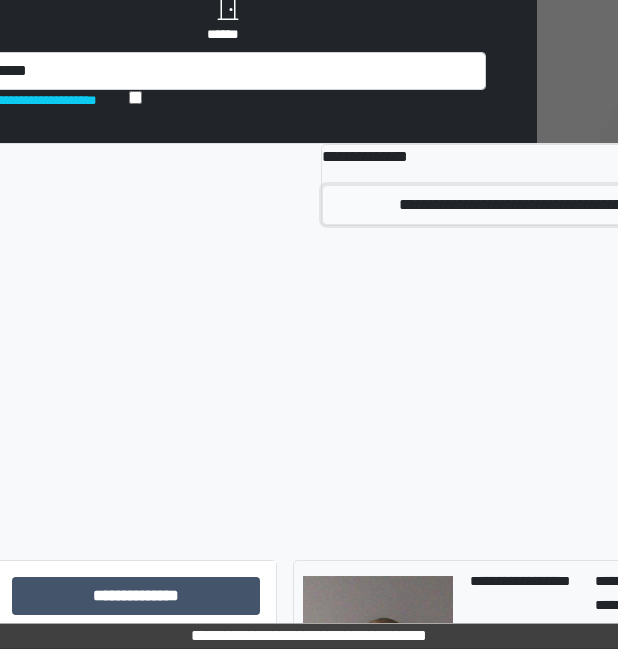 click on "**********" at bounding box center (607, 205) 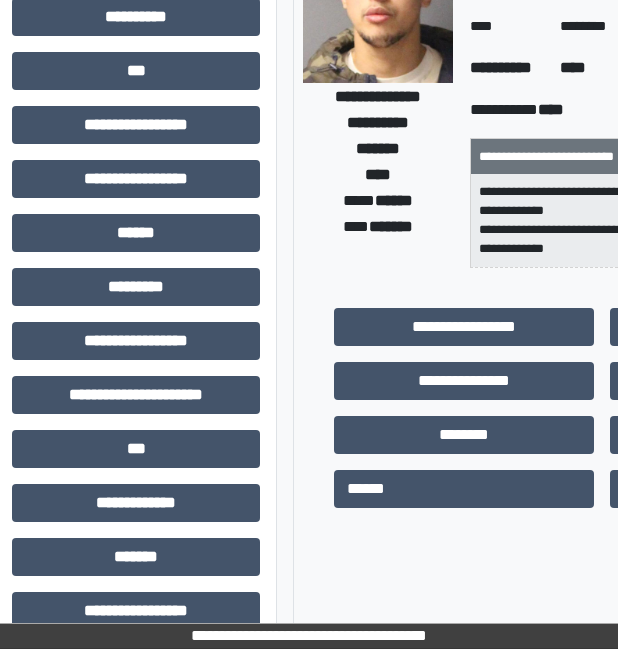 scroll, scrollTop: 497, scrollLeft: 81, axis: both 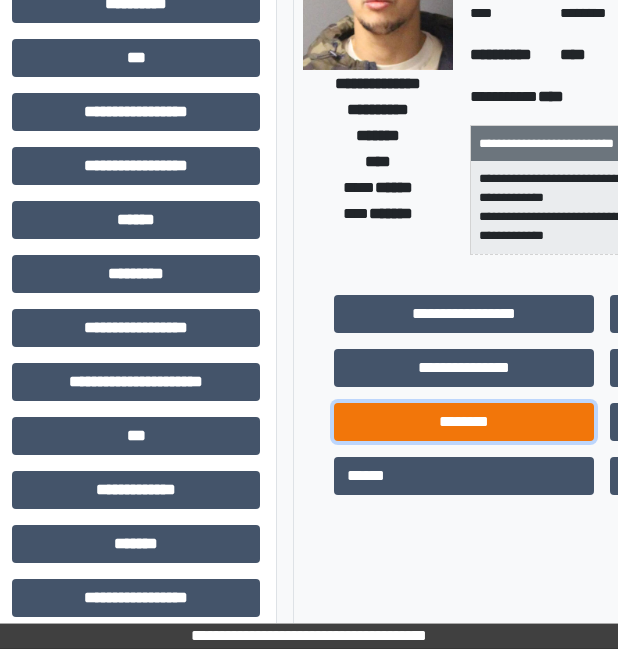 click on "********" at bounding box center [464, 422] 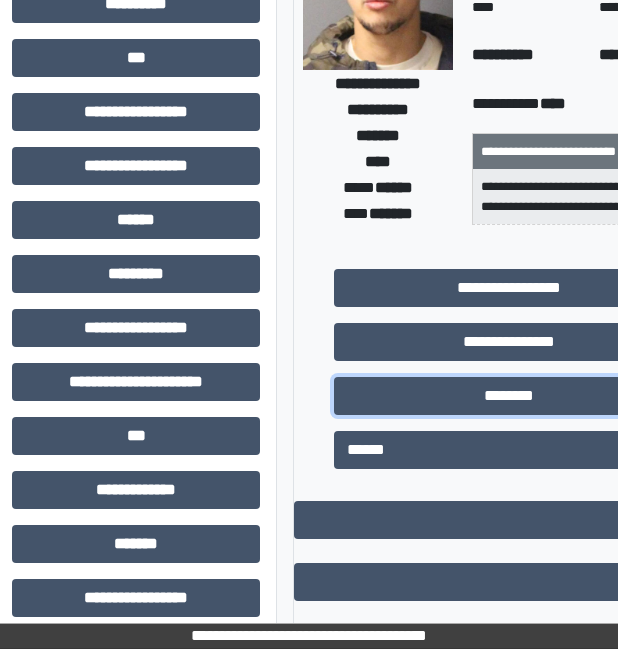 scroll, scrollTop: 497, scrollLeft: 555, axis: both 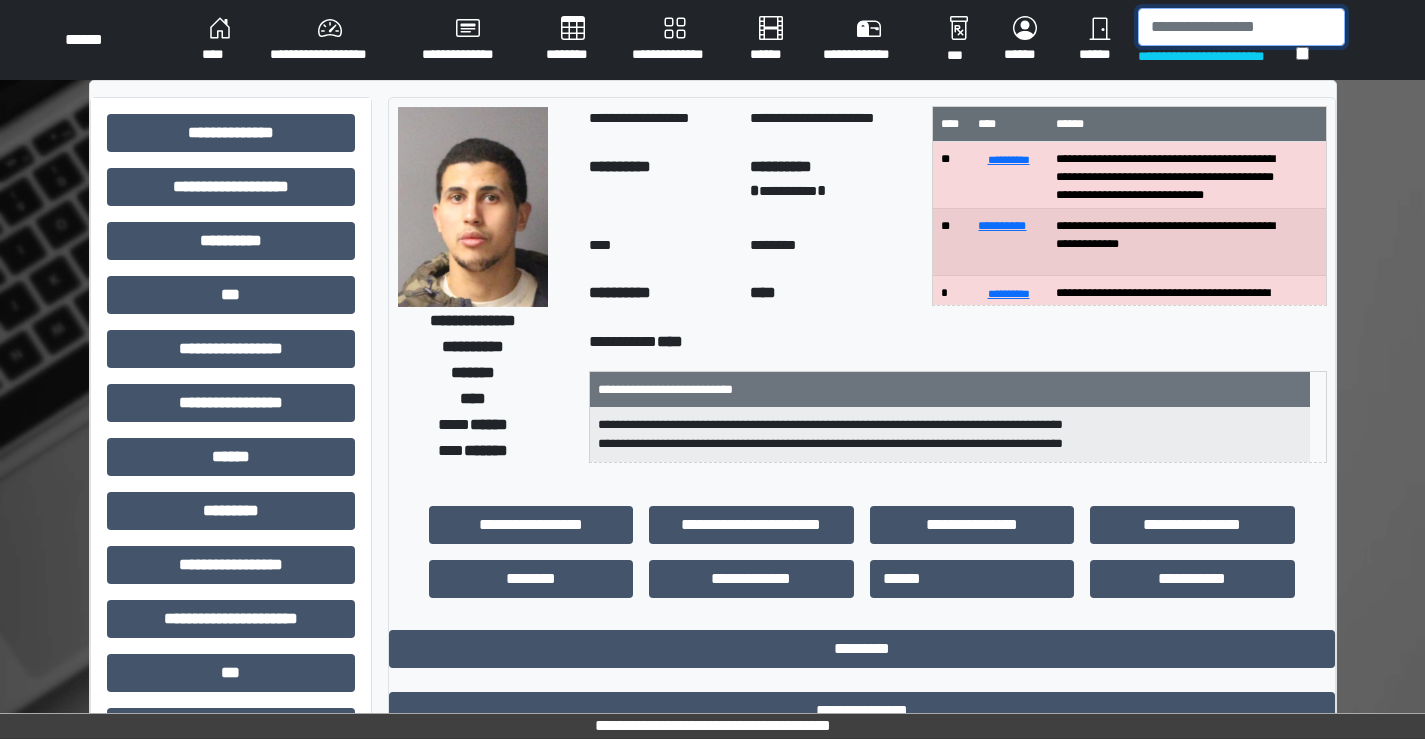 click at bounding box center (1241, 27) 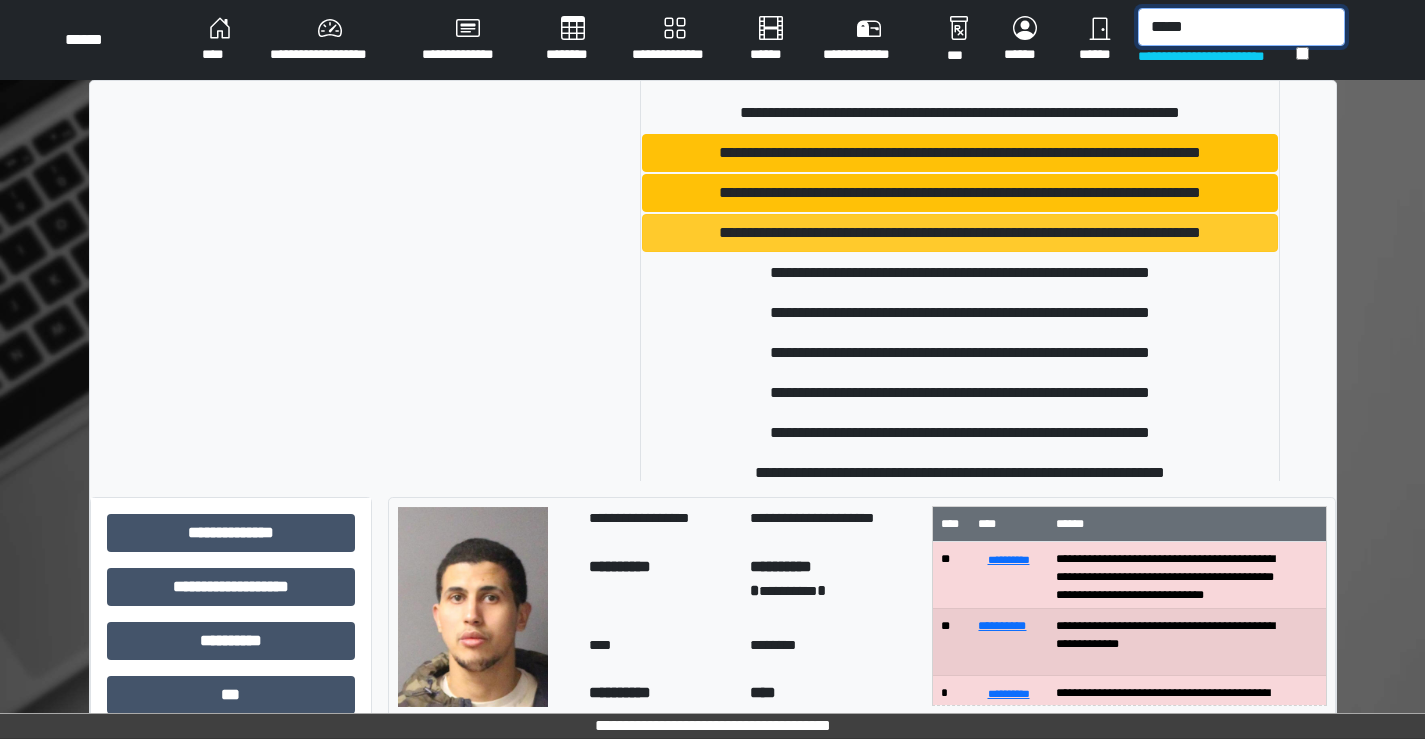 scroll, scrollTop: 300, scrollLeft: 0, axis: vertical 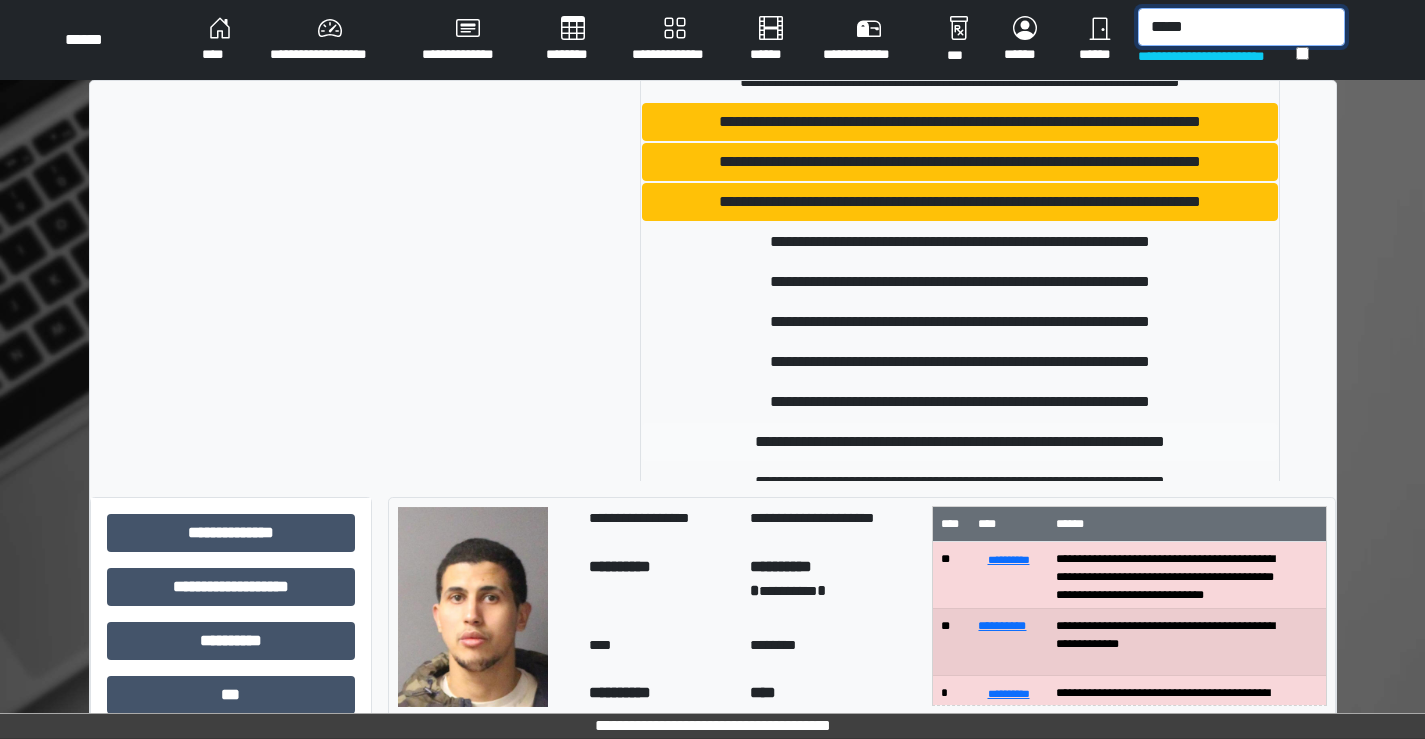 type on "*****" 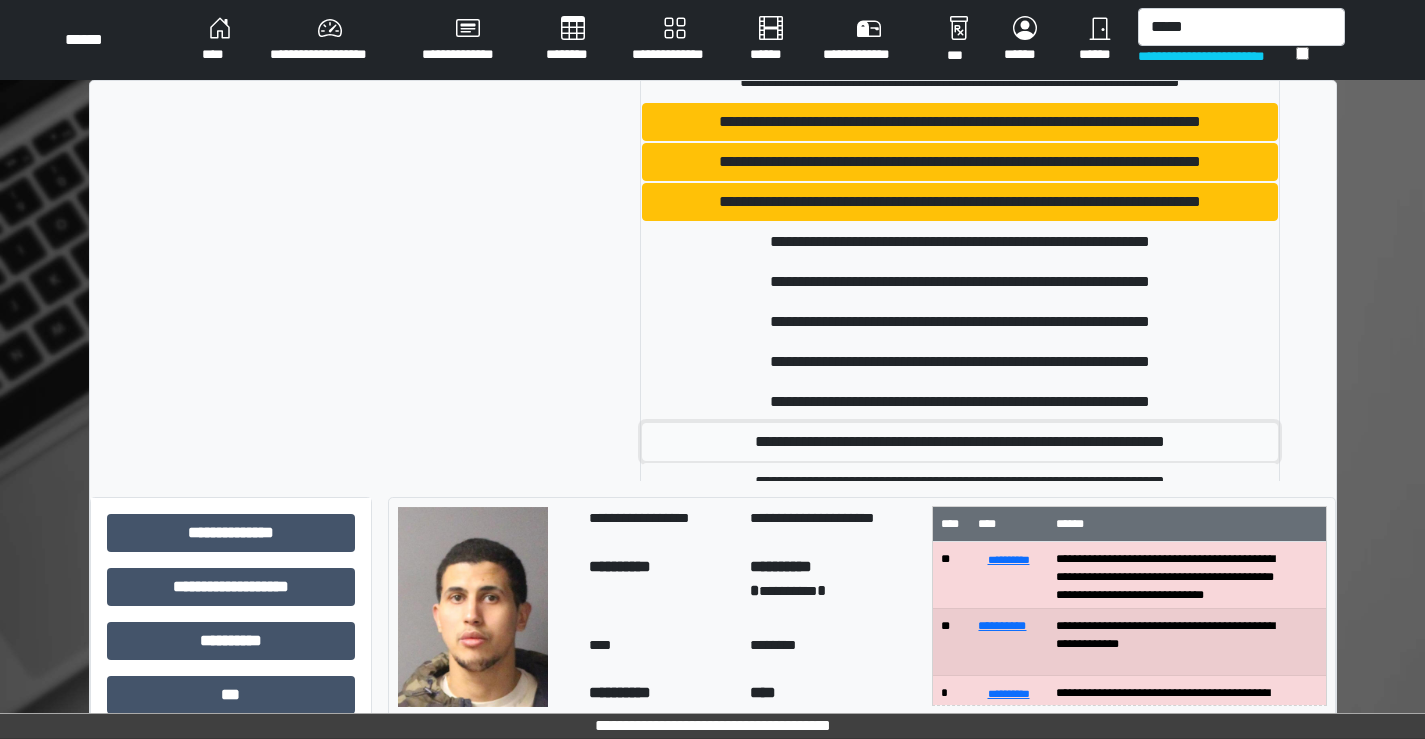 click on "**********" at bounding box center [960, 442] 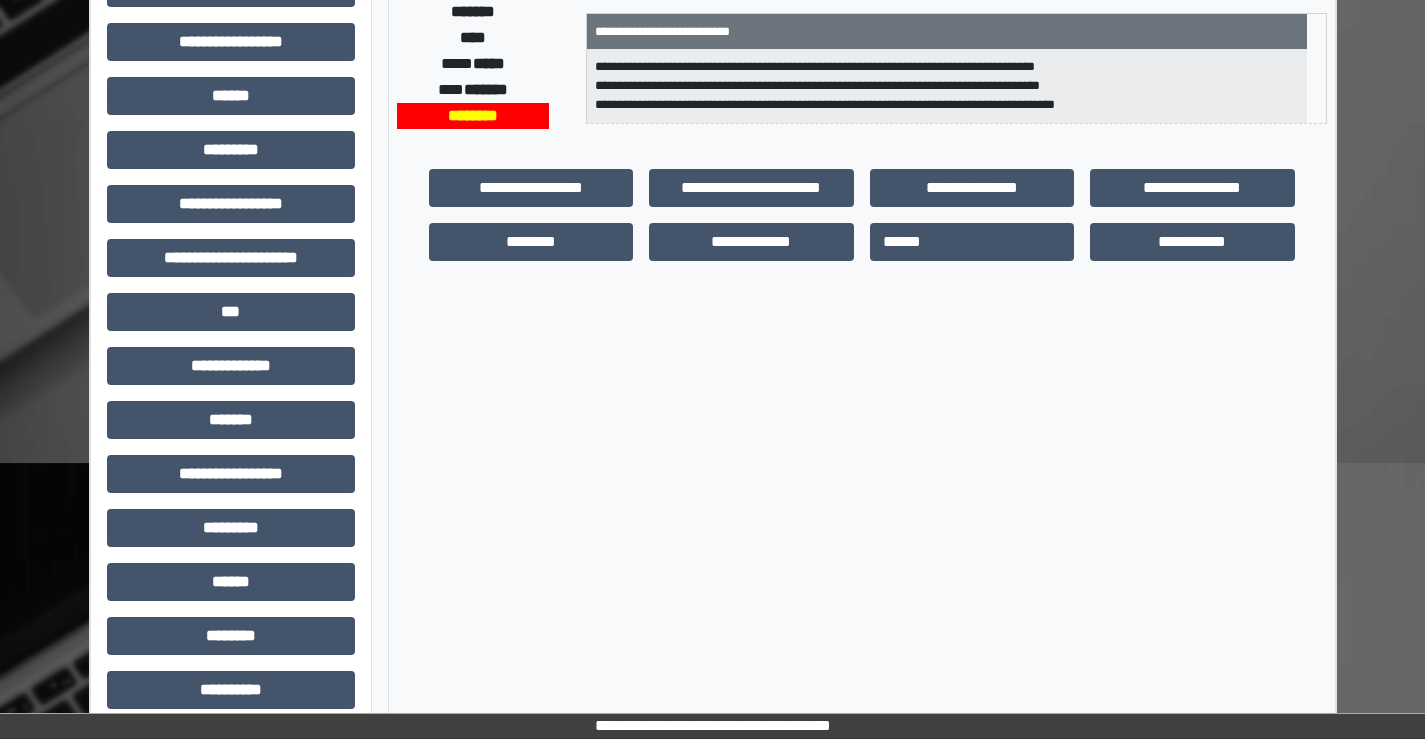 scroll, scrollTop: 400, scrollLeft: 0, axis: vertical 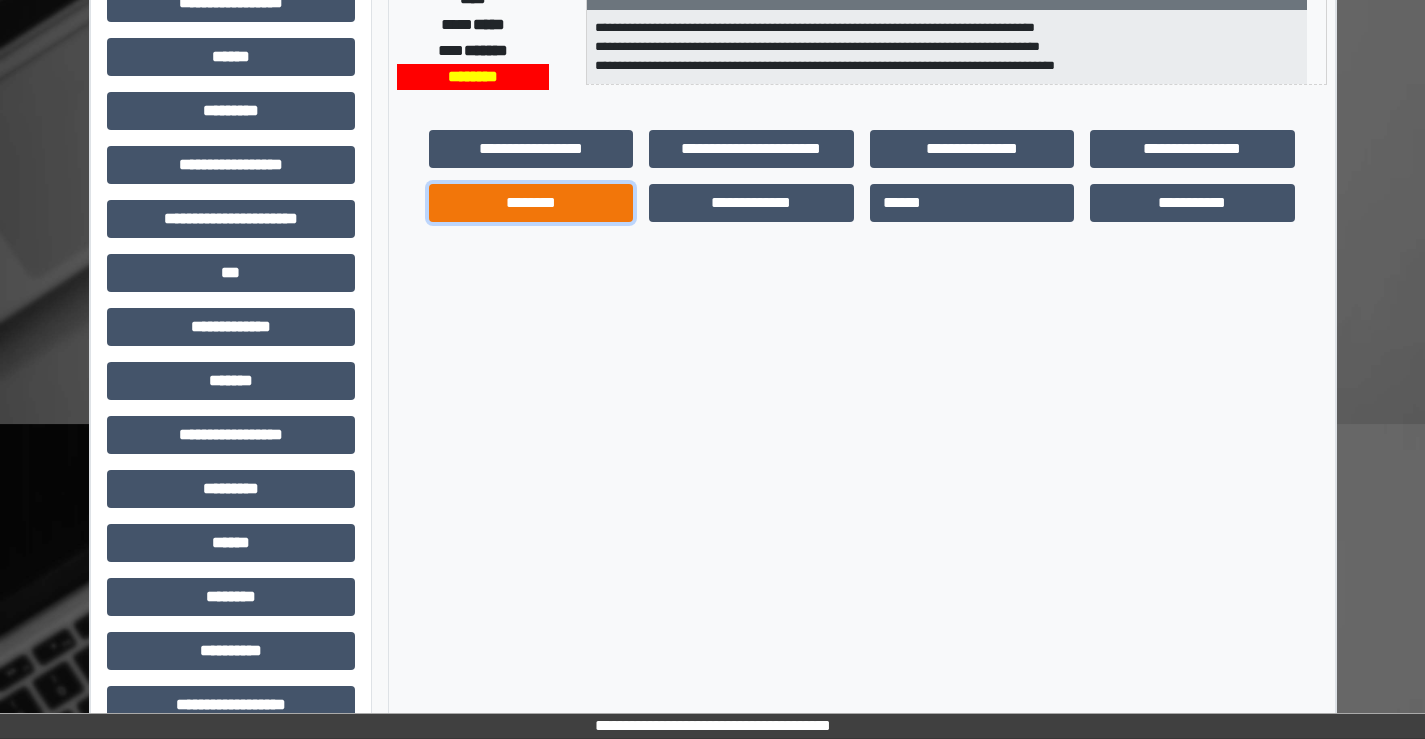 click on "********" at bounding box center (531, 203) 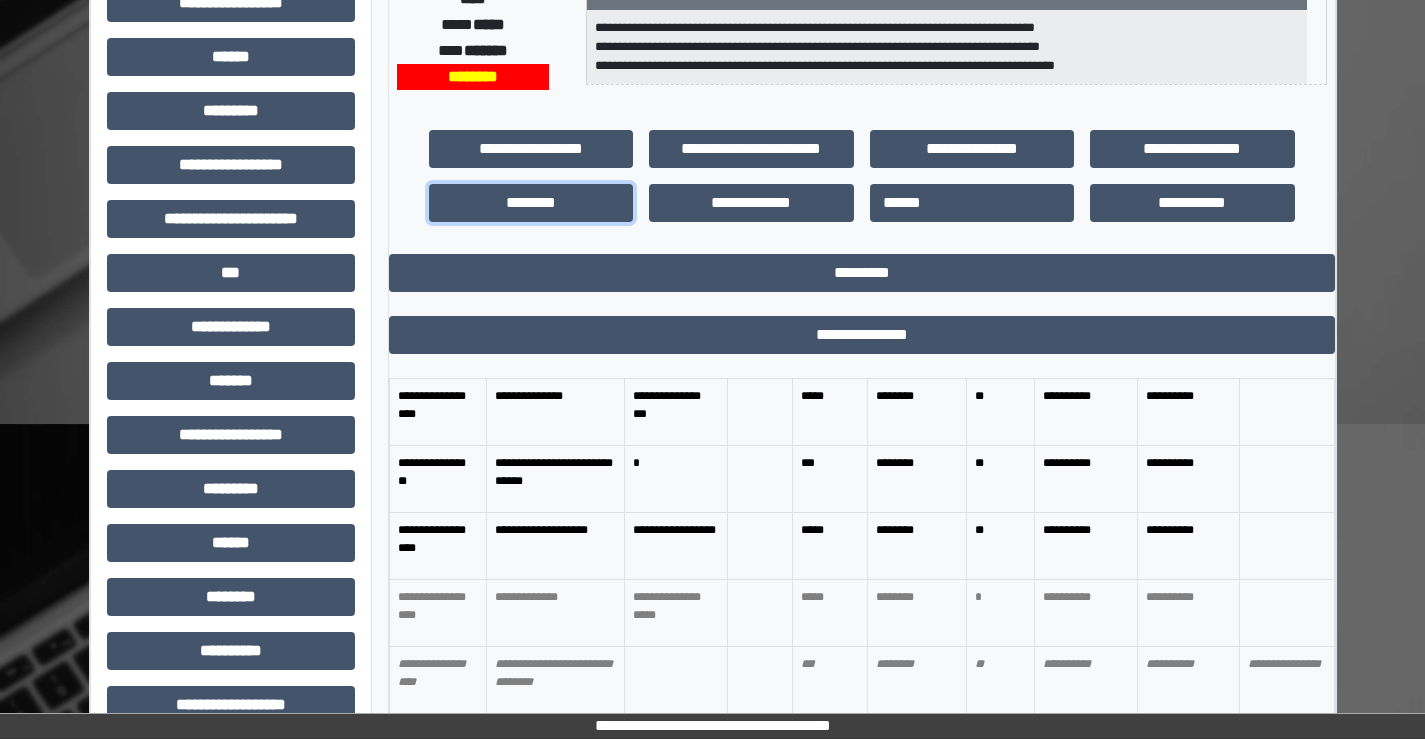 scroll, scrollTop: 0, scrollLeft: 0, axis: both 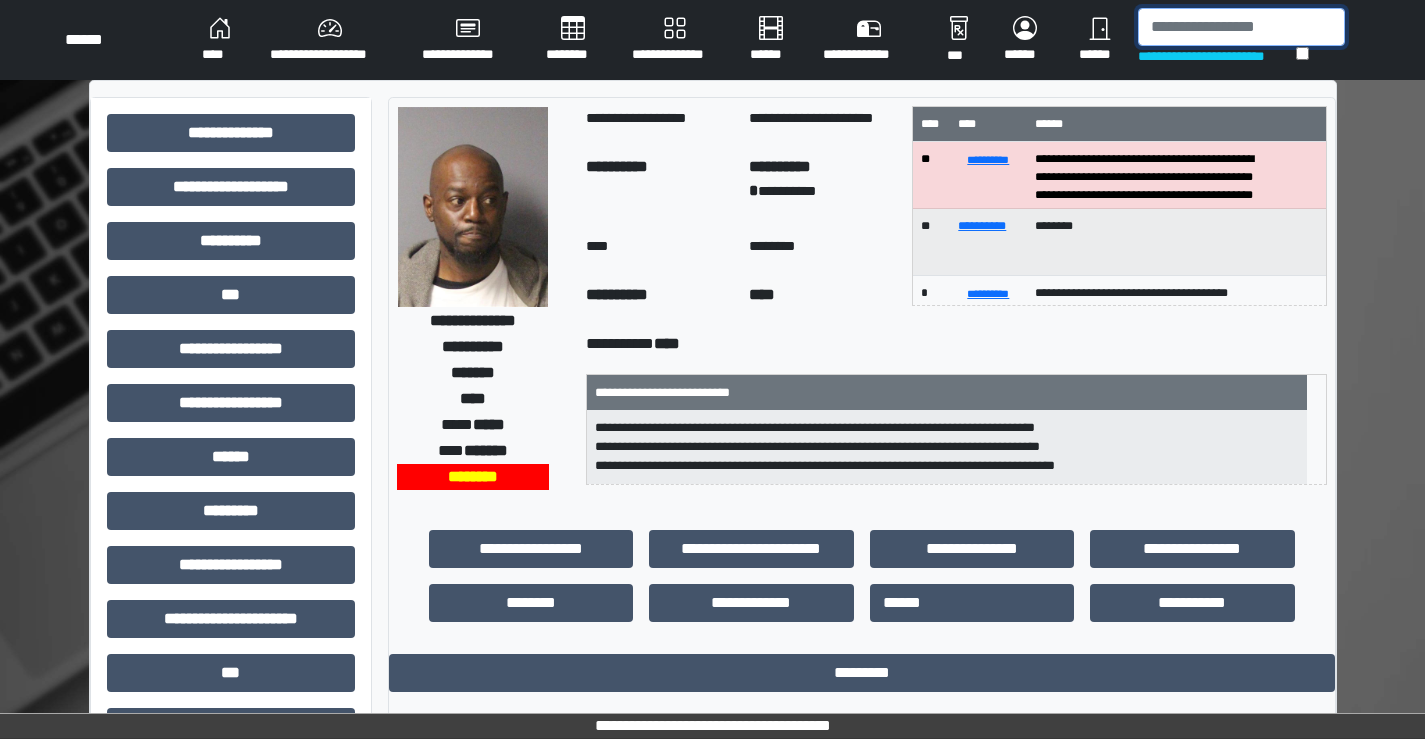 click at bounding box center [1241, 27] 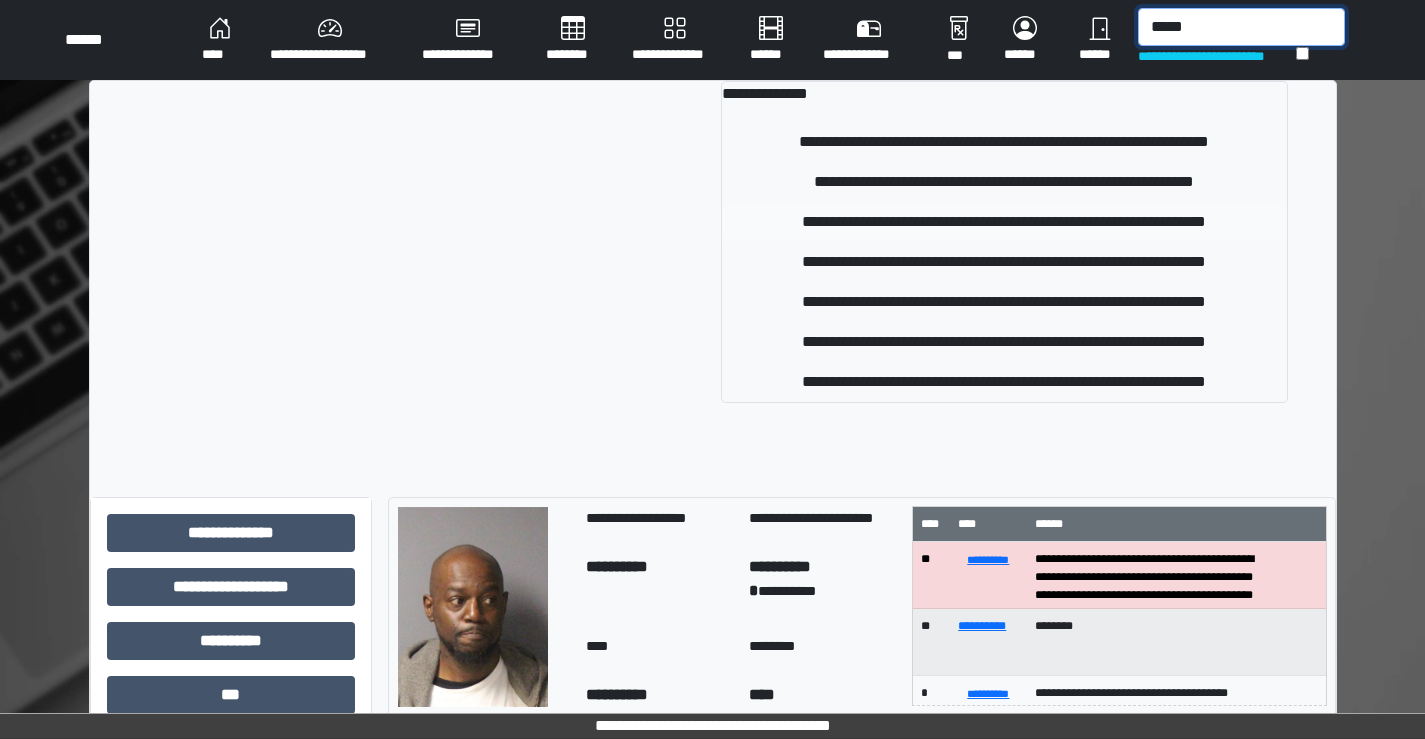 type on "*****" 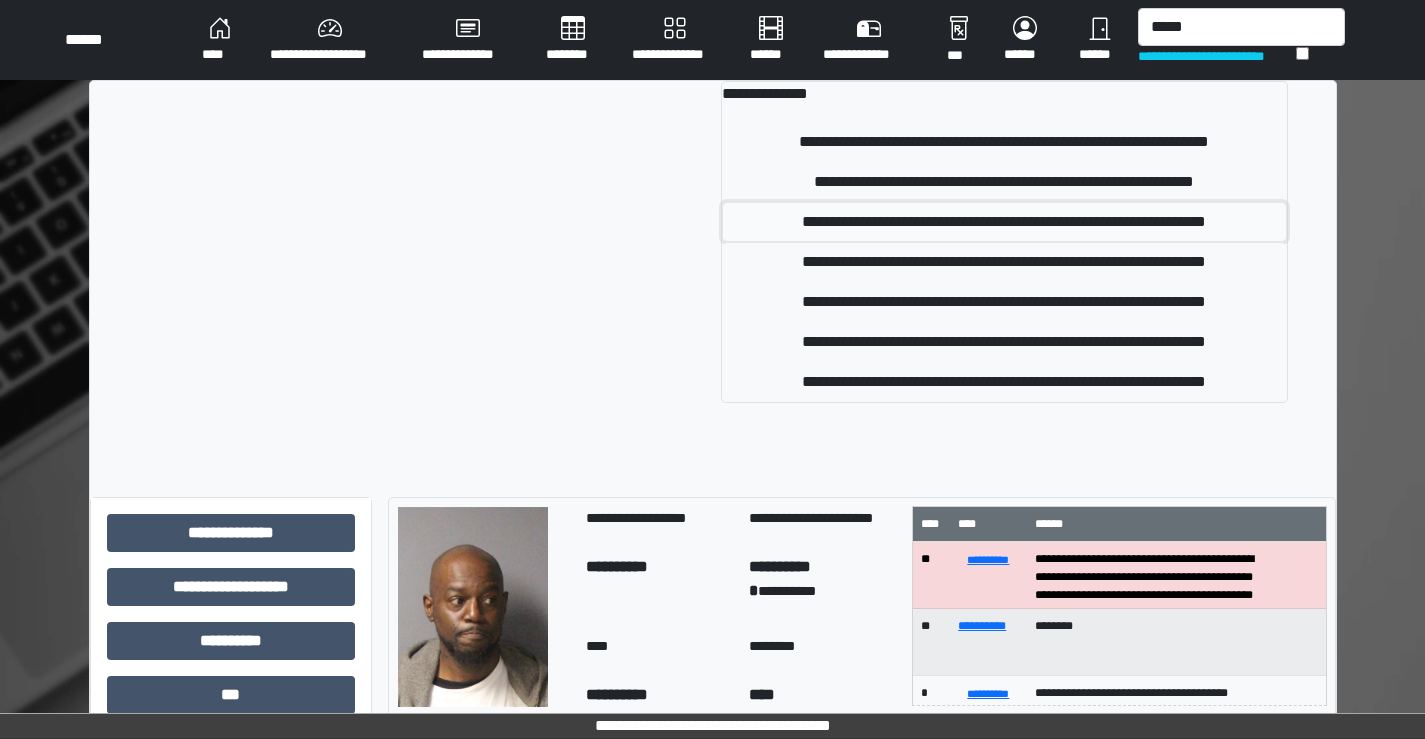 click on "**********" at bounding box center [1004, 222] 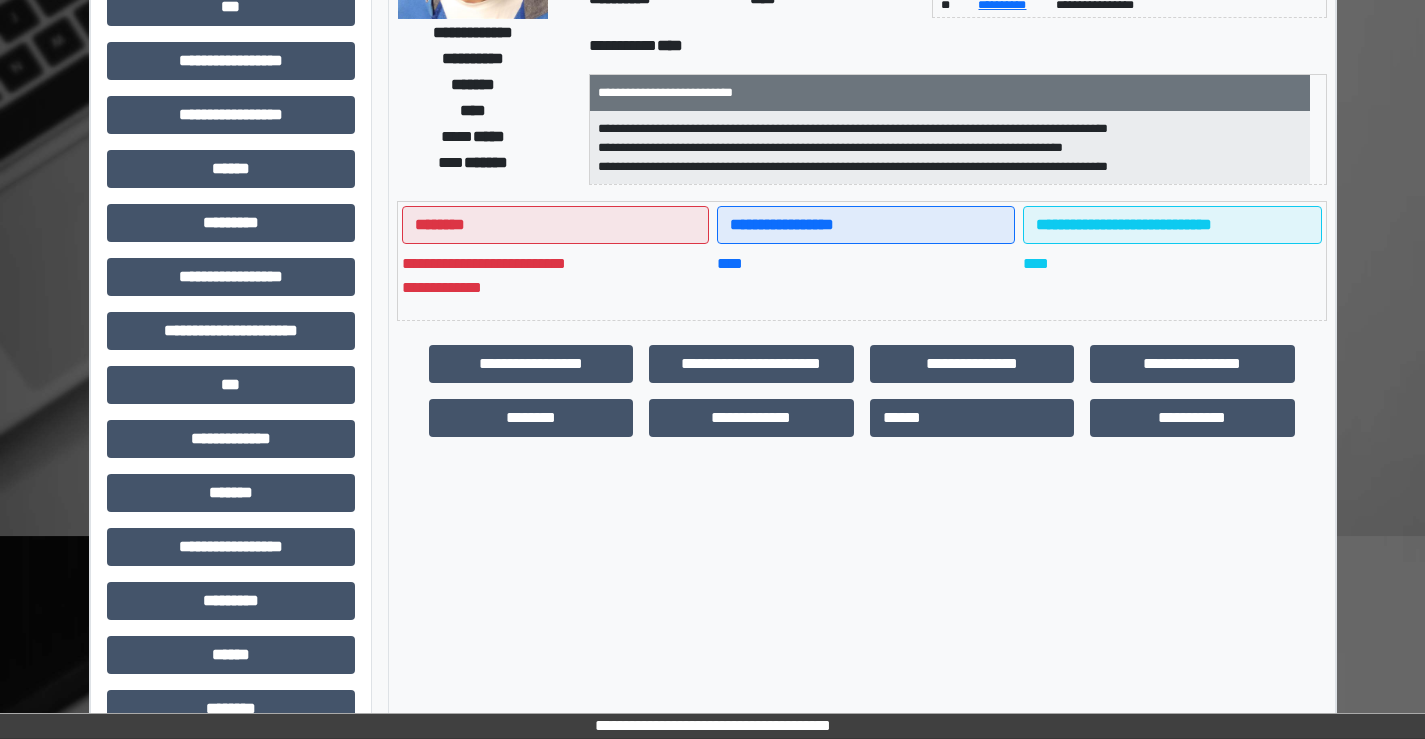 scroll, scrollTop: 300, scrollLeft: 0, axis: vertical 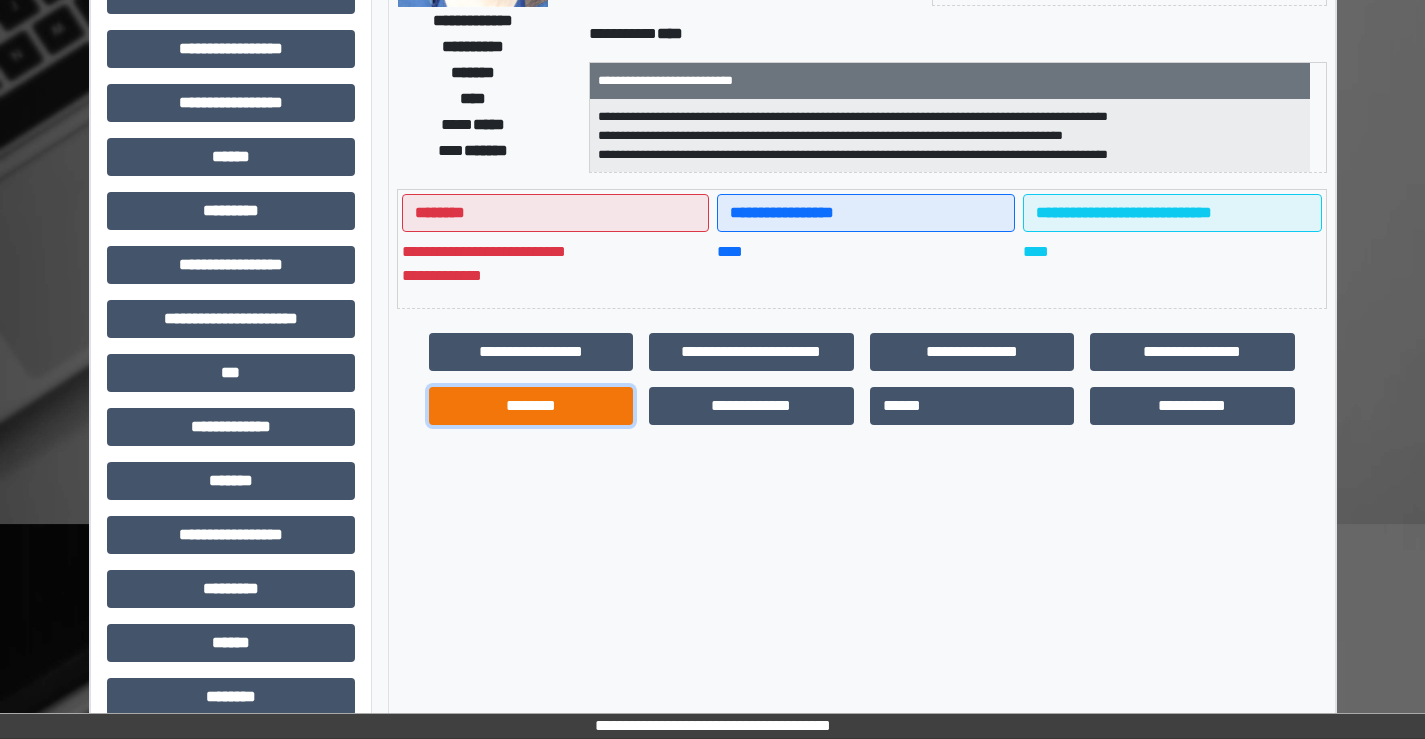 click on "********" at bounding box center [531, 406] 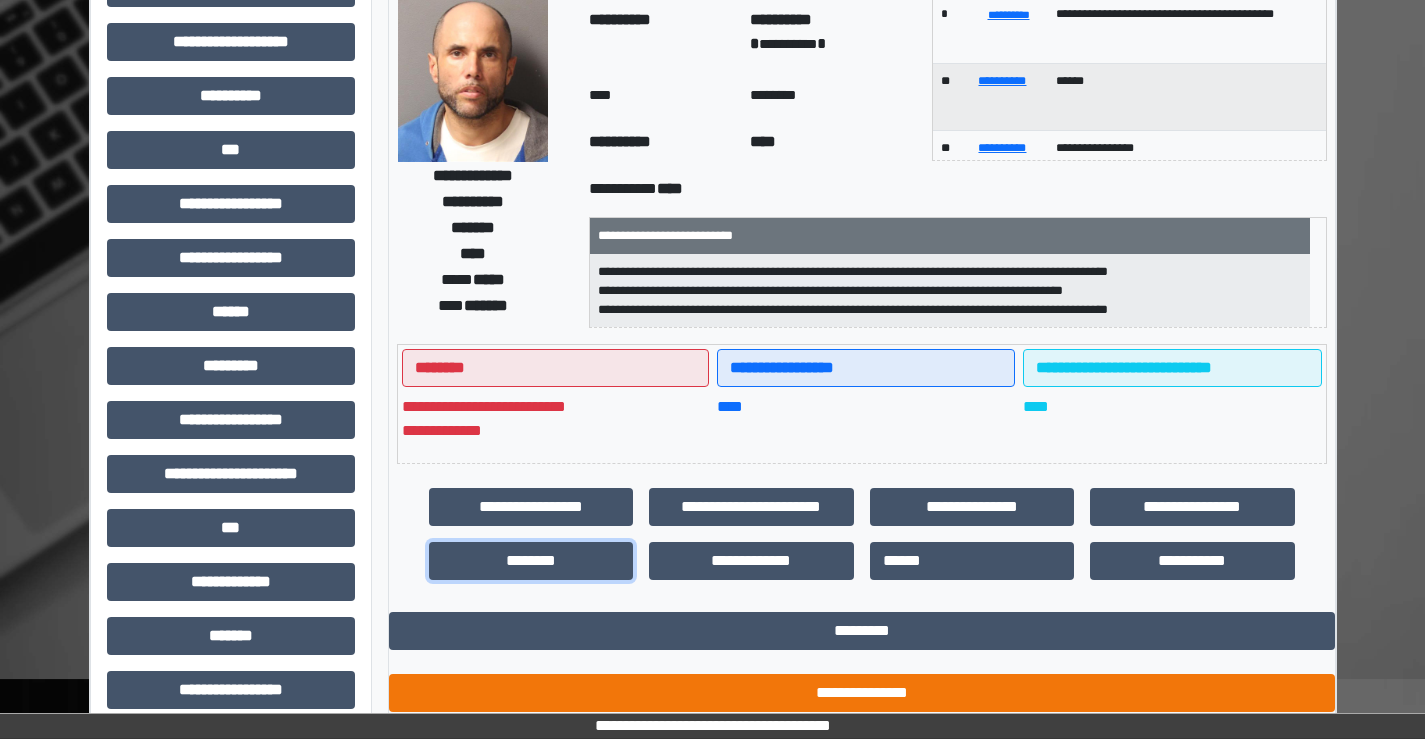 scroll, scrollTop: 0, scrollLeft: 0, axis: both 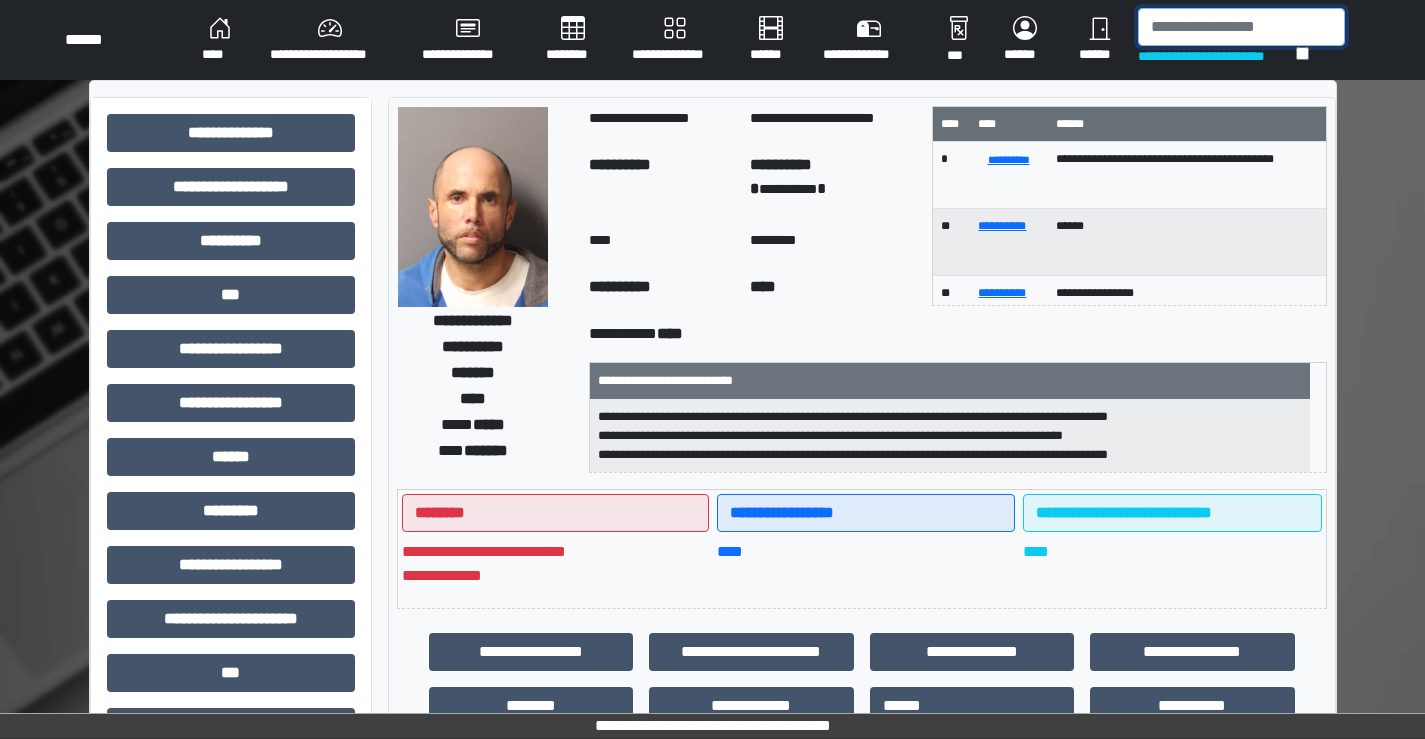 click at bounding box center (1241, 27) 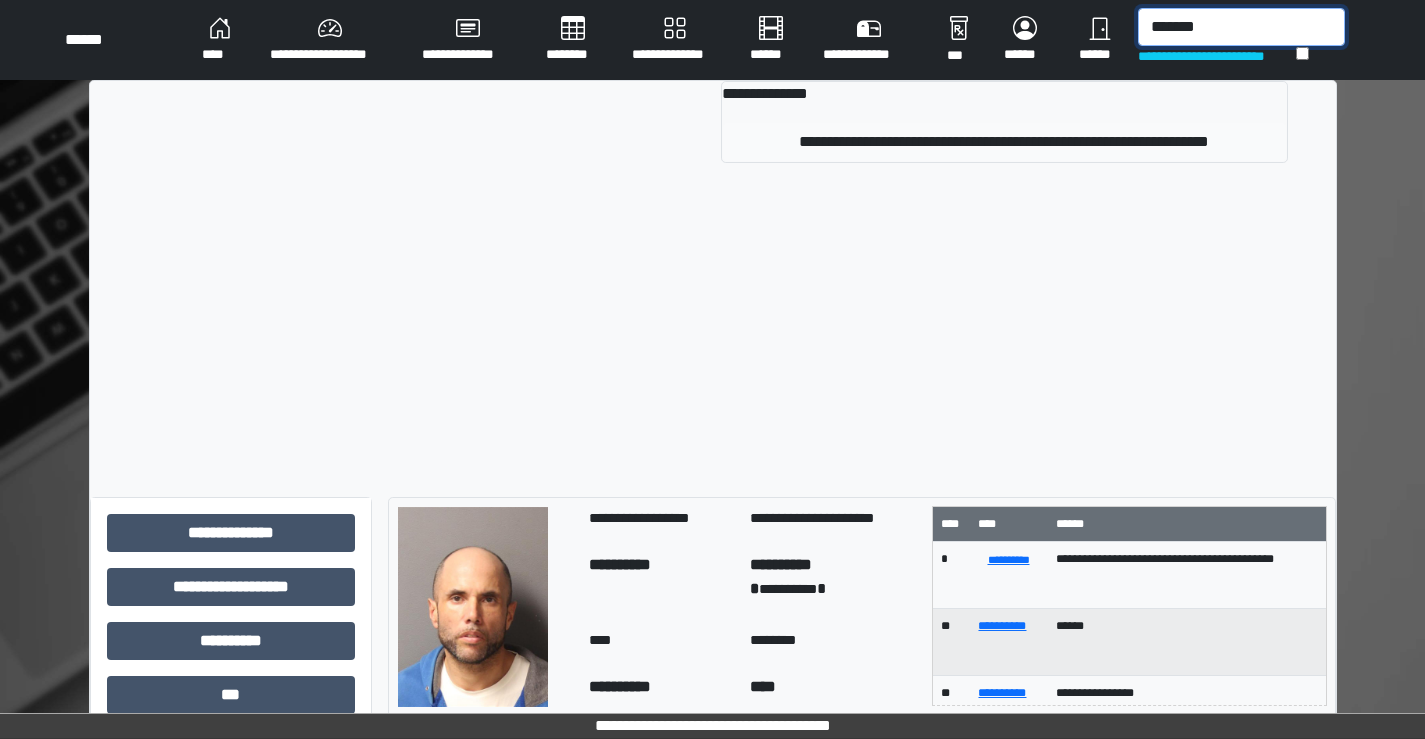type on "*******" 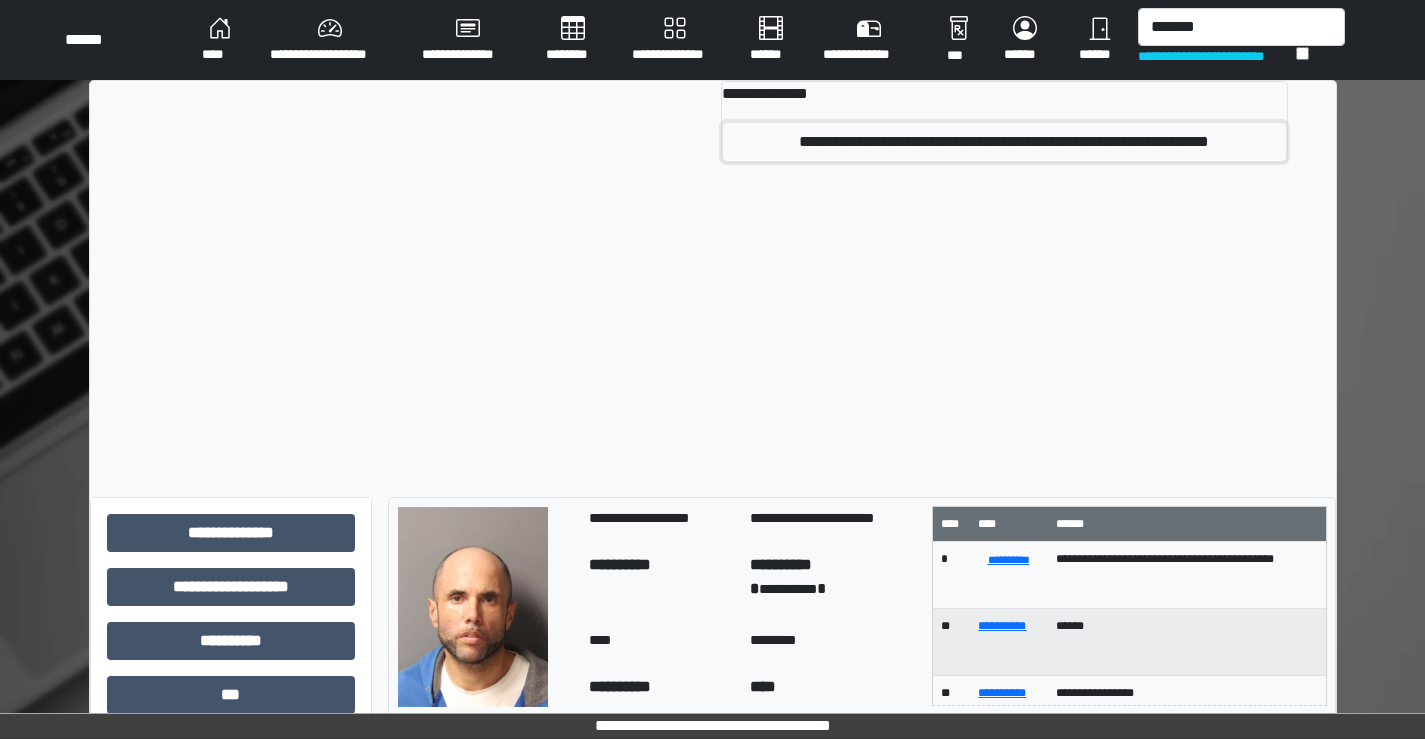 click on "**********" at bounding box center [1004, 142] 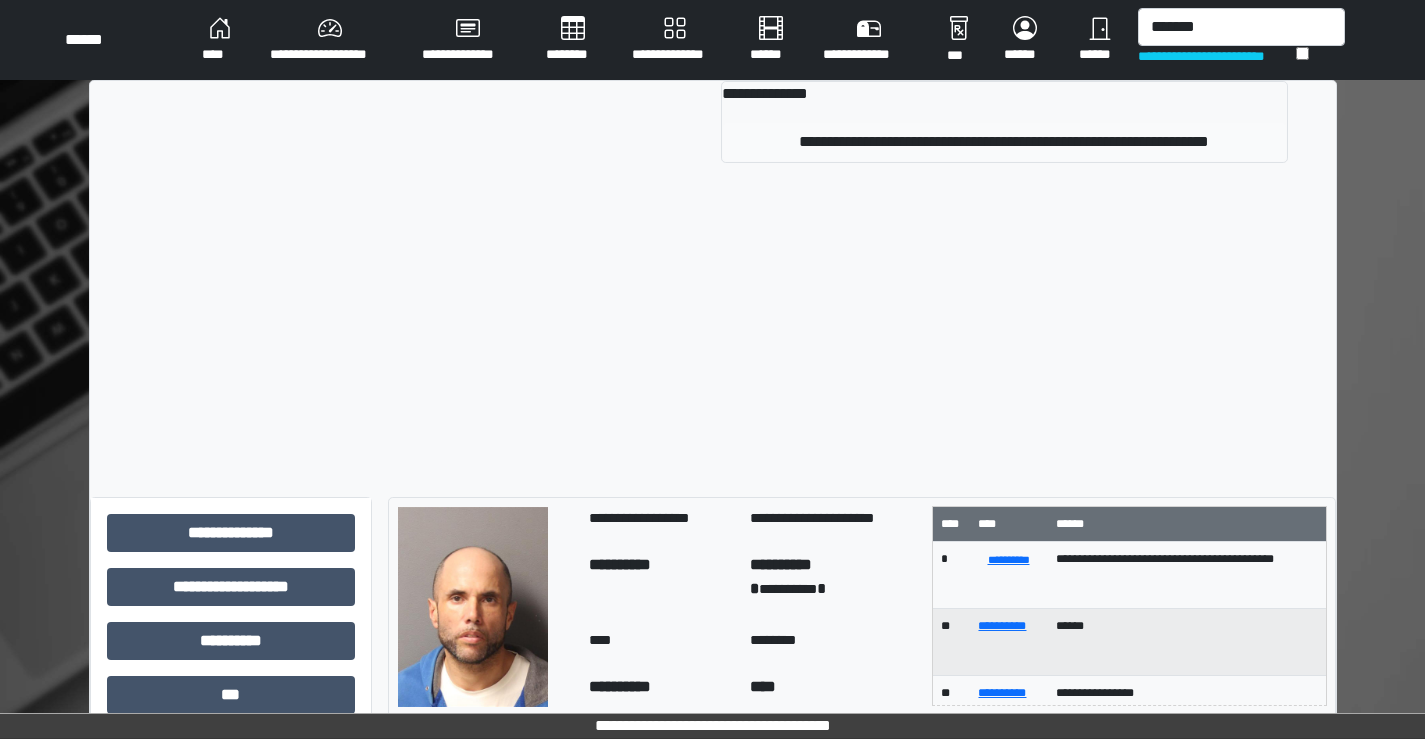 type 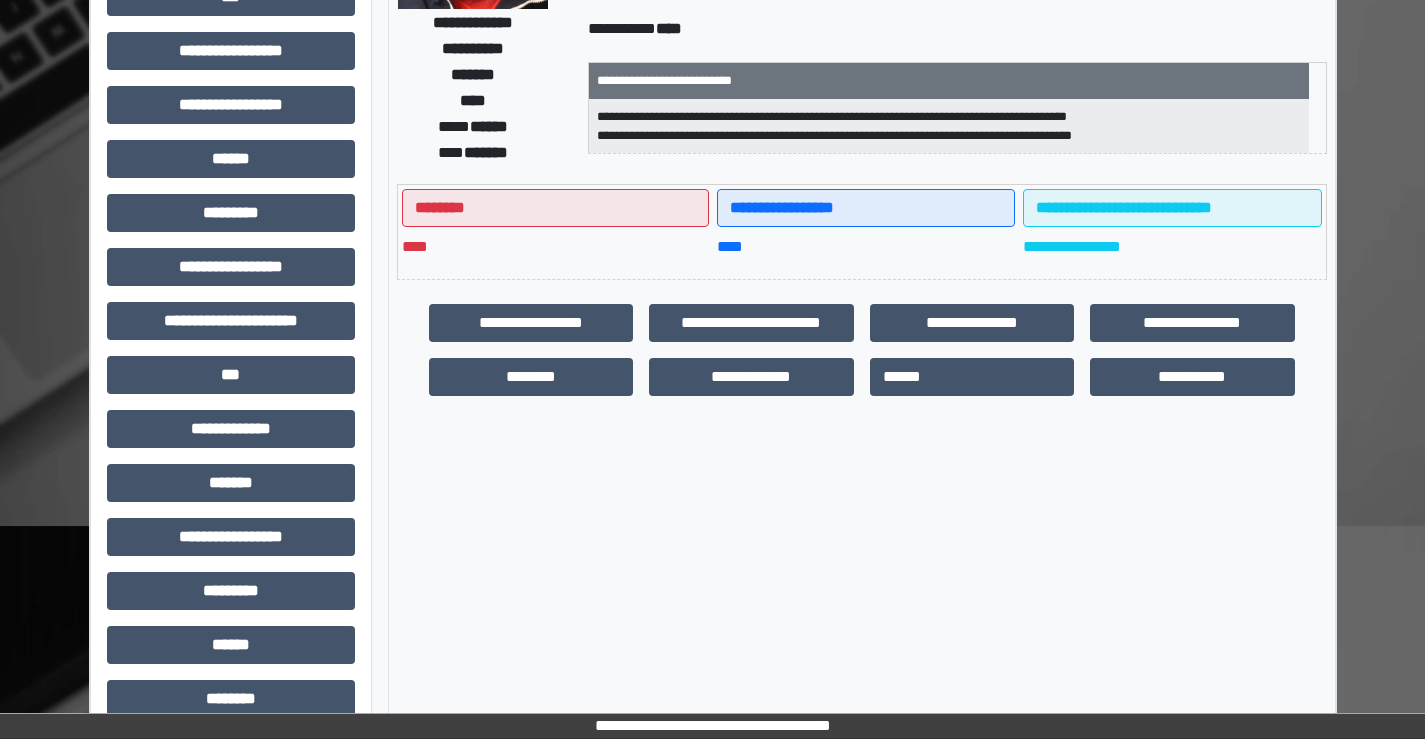 scroll, scrollTop: 300, scrollLeft: 0, axis: vertical 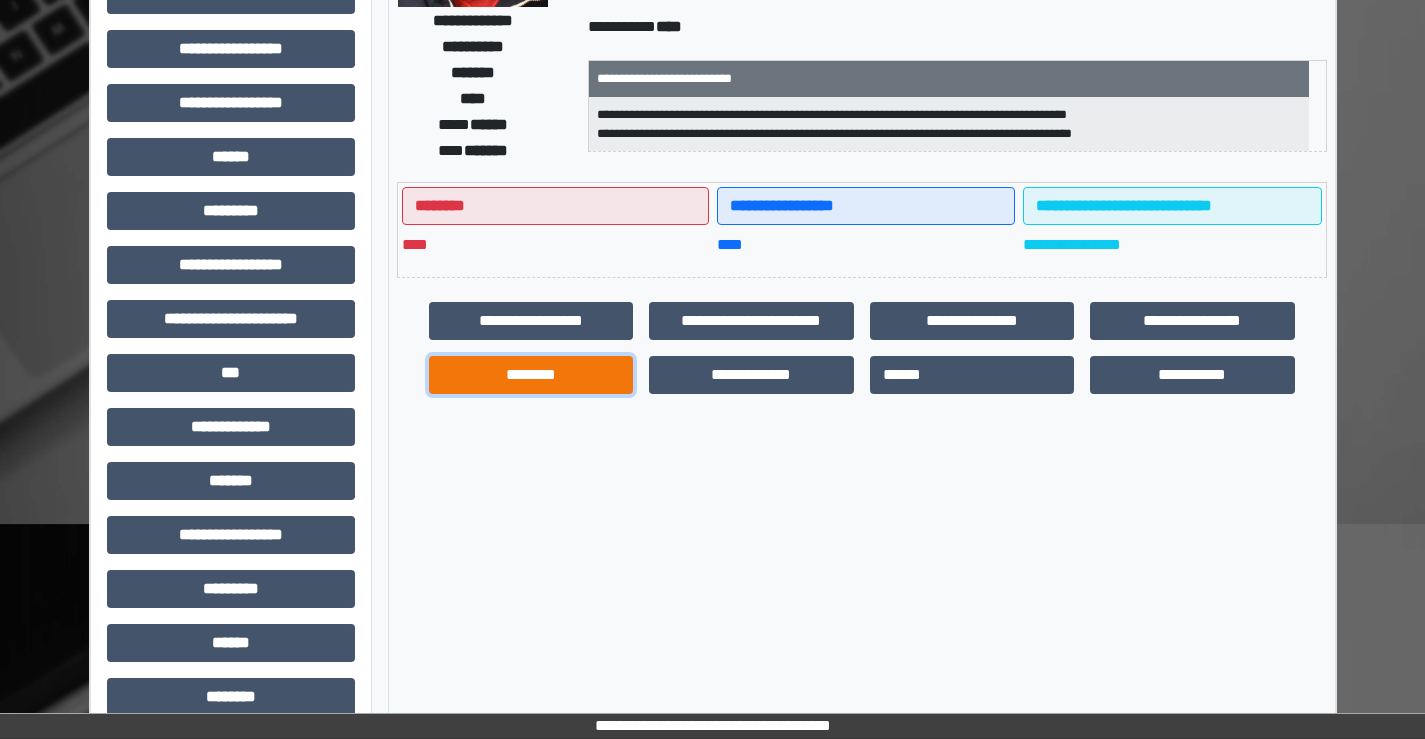 click on "********" at bounding box center (531, 375) 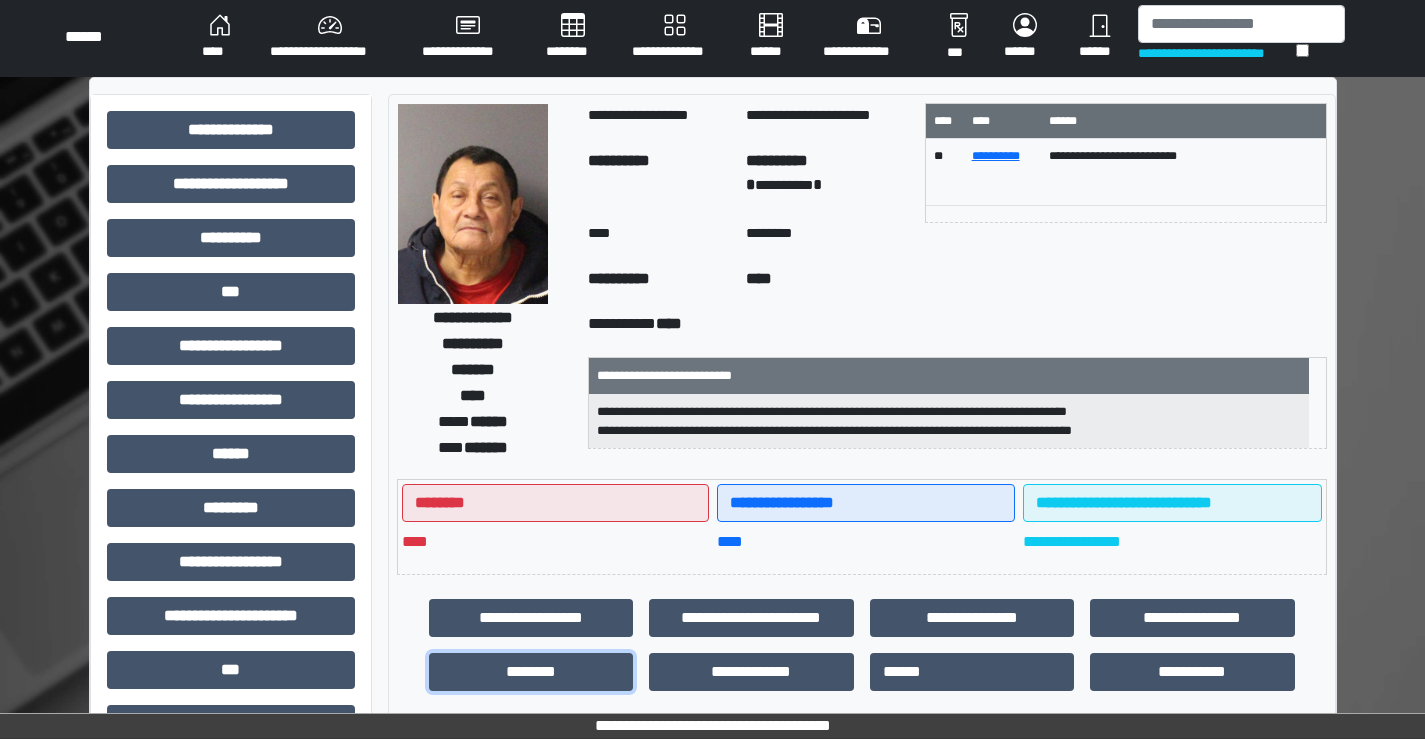 scroll, scrollTop: 0, scrollLeft: 0, axis: both 